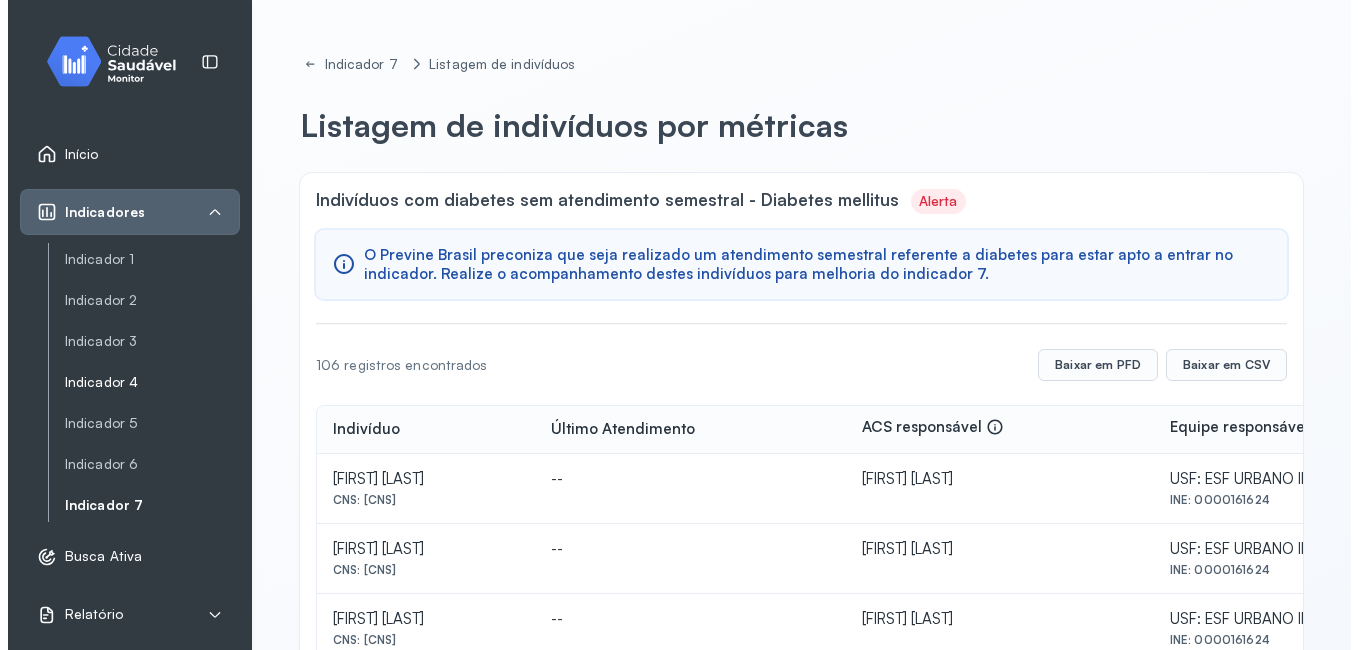 scroll, scrollTop: 0, scrollLeft: 0, axis: both 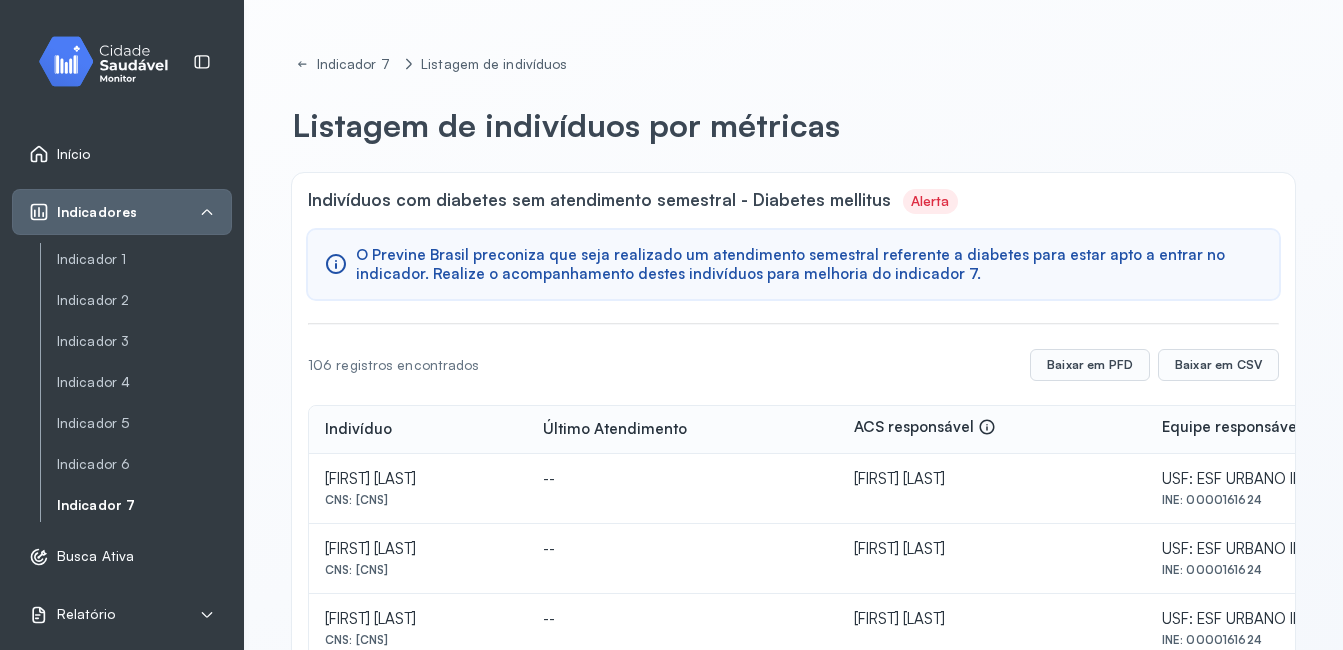 click on "Indicador 1 Indicador 2 Indicador 3 Indicador 4 Indicador 5 Indicador 6 Indicador 7" at bounding box center (136, 382) 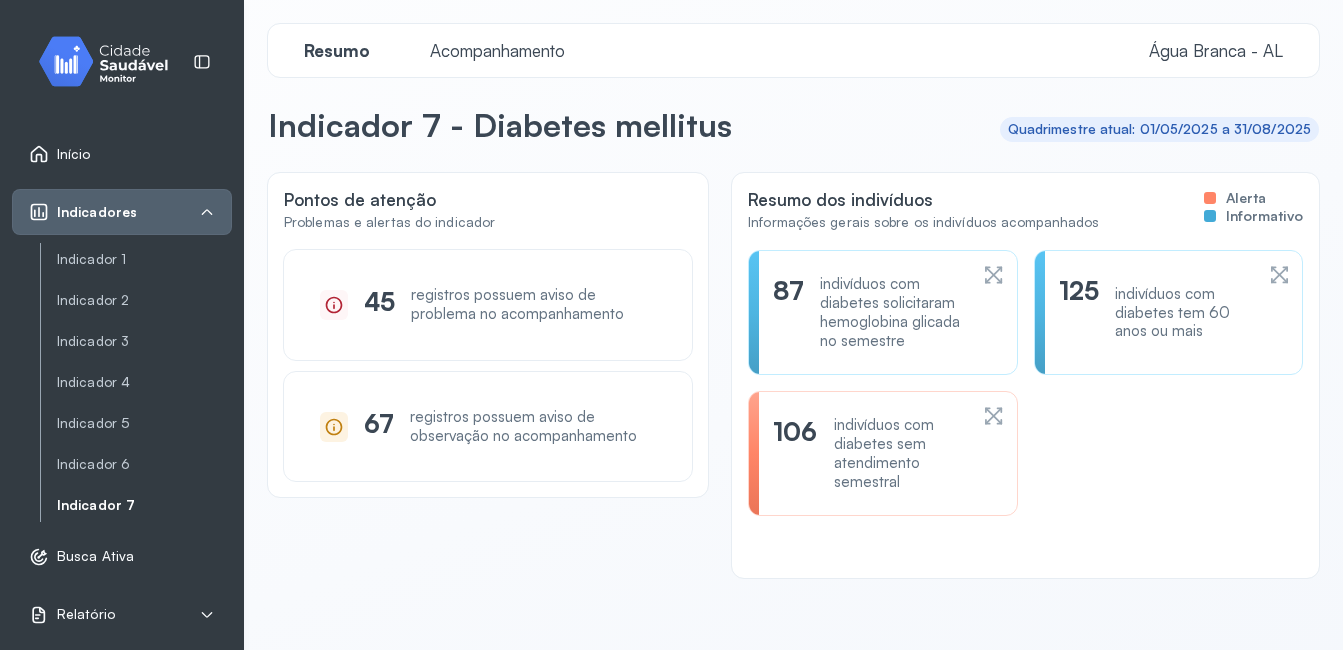 click on "106" at bounding box center (795, 453) 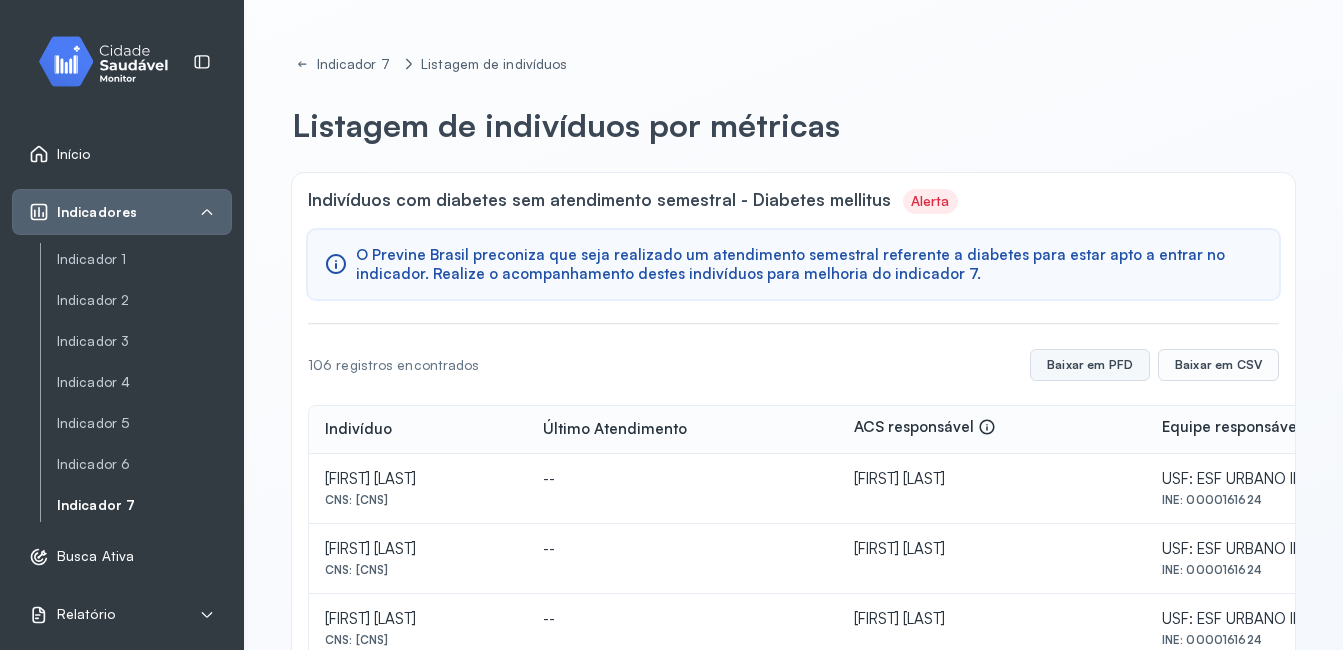 click on "Baixar em PFD" at bounding box center [1090, 365] 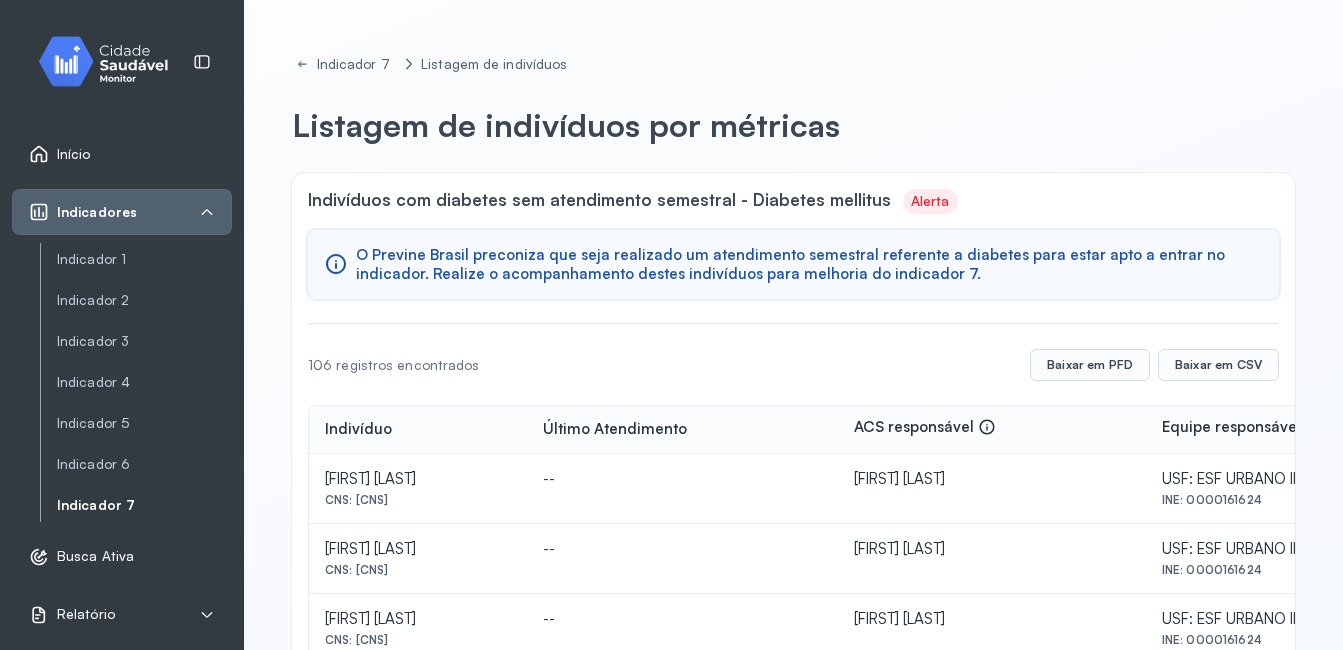 click on "Início" at bounding box center [60, 154] 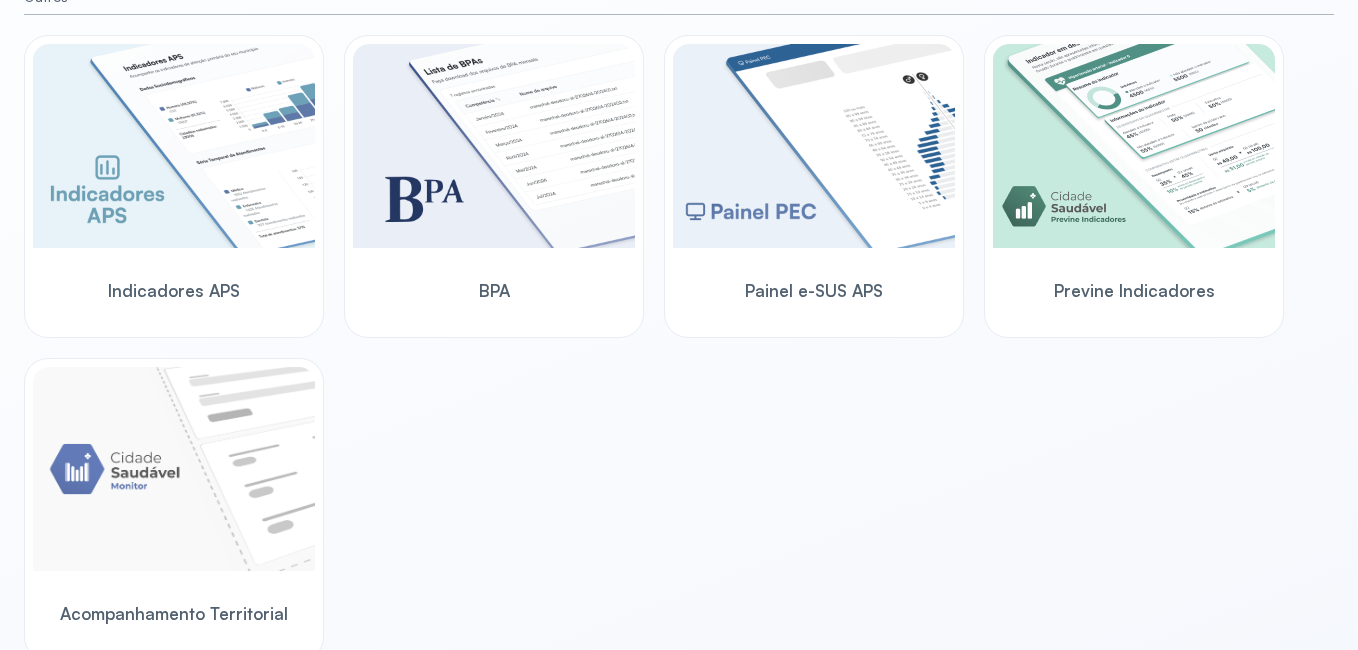 scroll, scrollTop: 644, scrollLeft: 0, axis: vertical 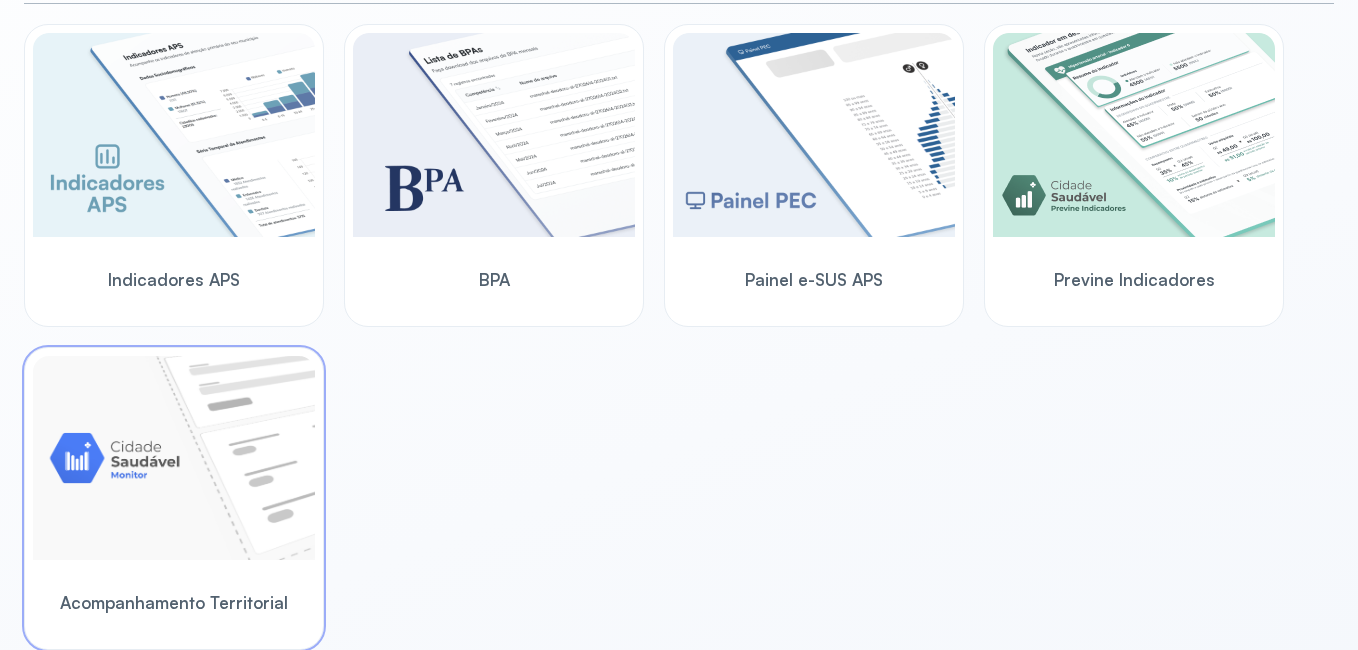 click at bounding box center [174, 458] 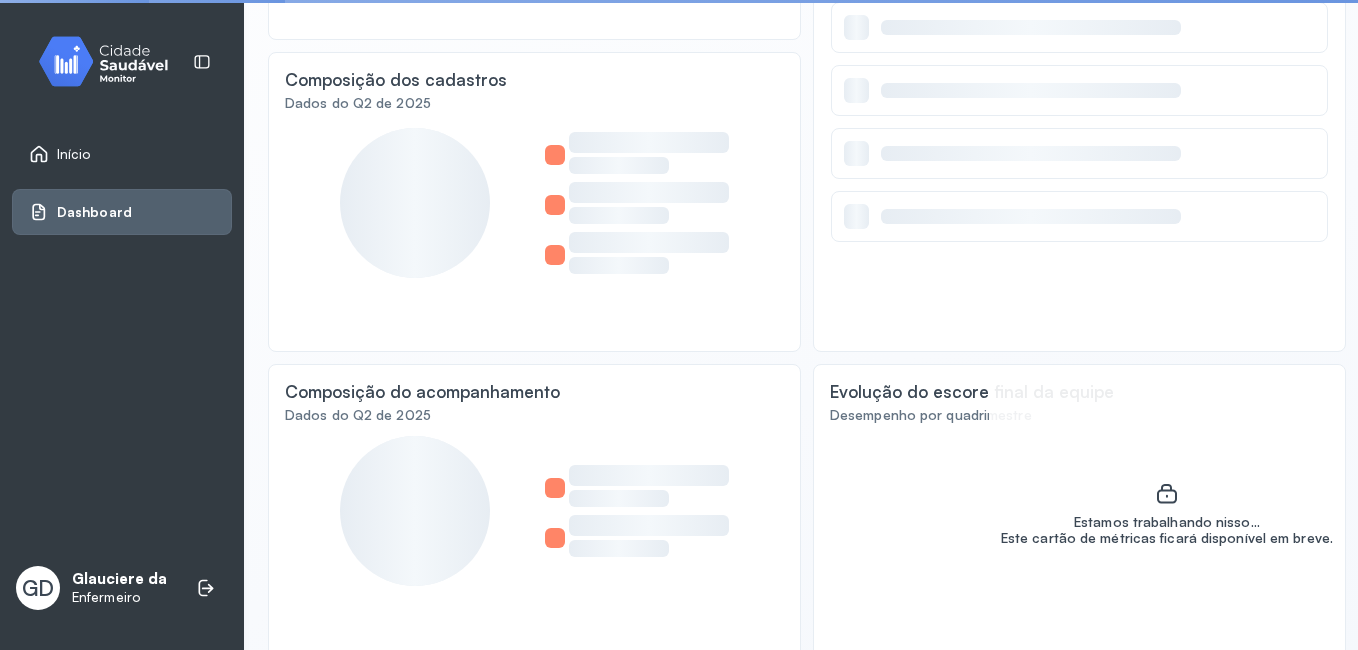scroll, scrollTop: 488, scrollLeft: 0, axis: vertical 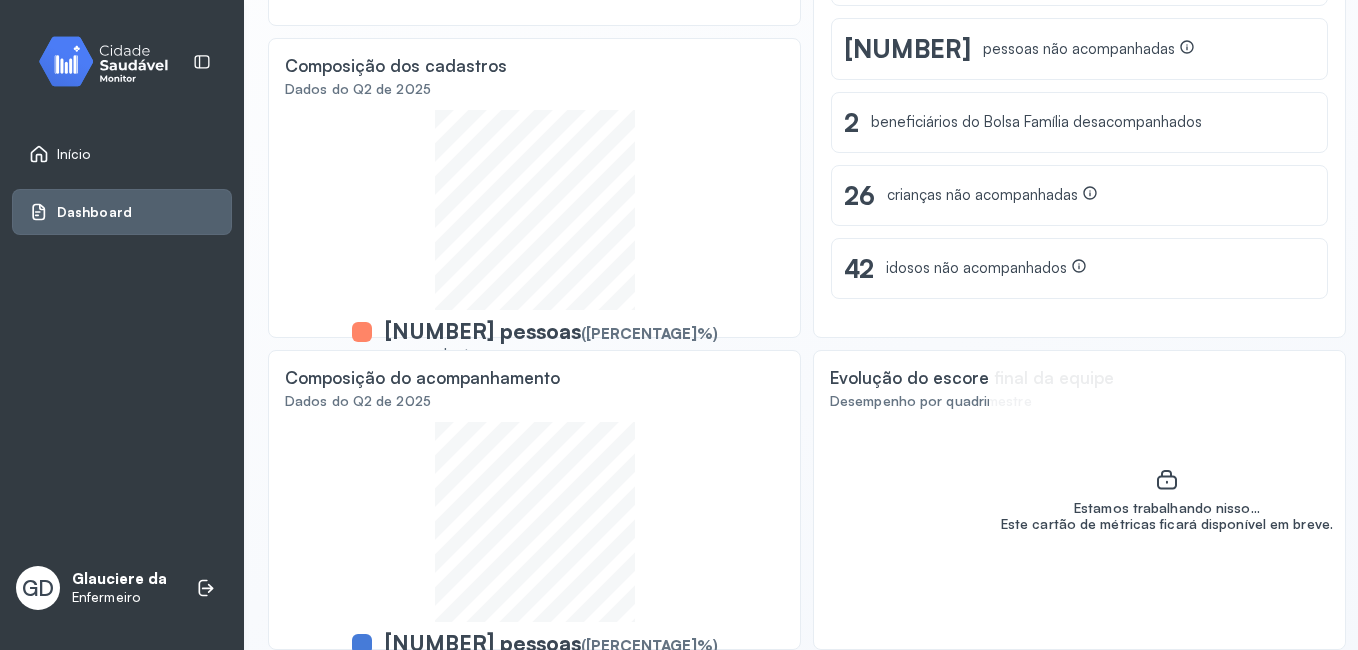 click on "[NUMBER] pessoas   ([PERCENTAGE]%)" at bounding box center (551, 442) 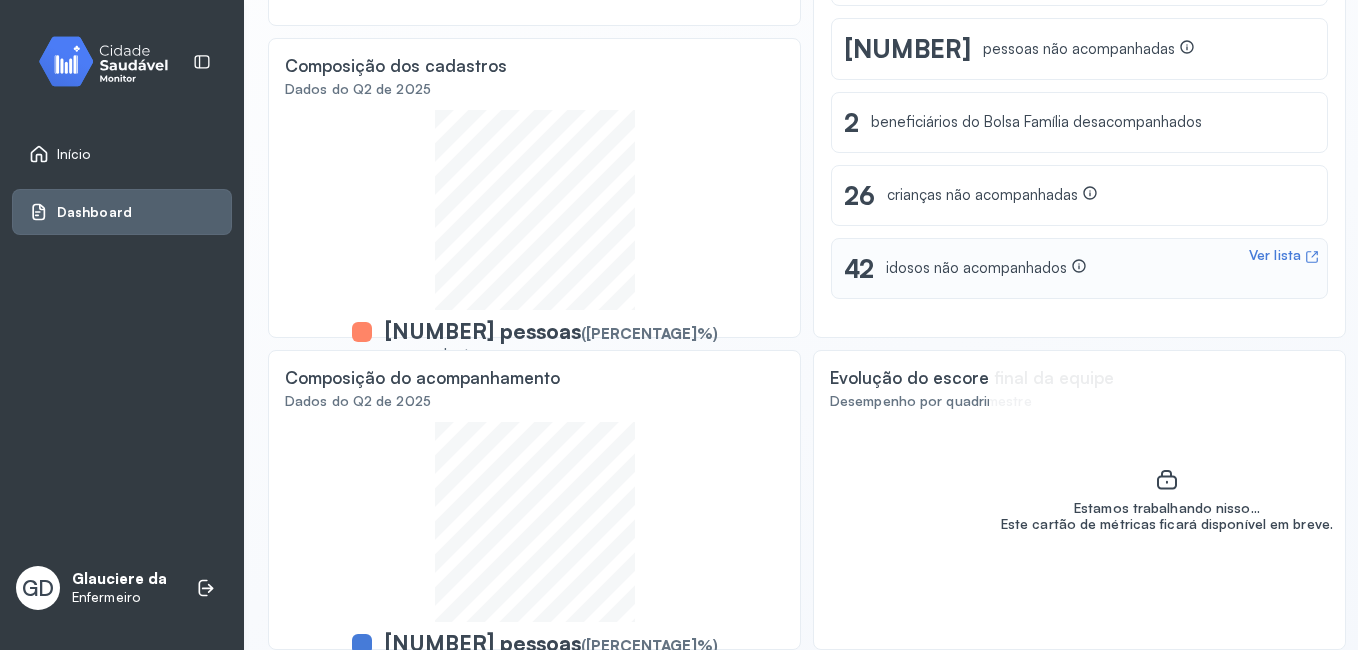 click on "Ver lista  42 idosos não acompanhados" at bounding box center (1079, 268) 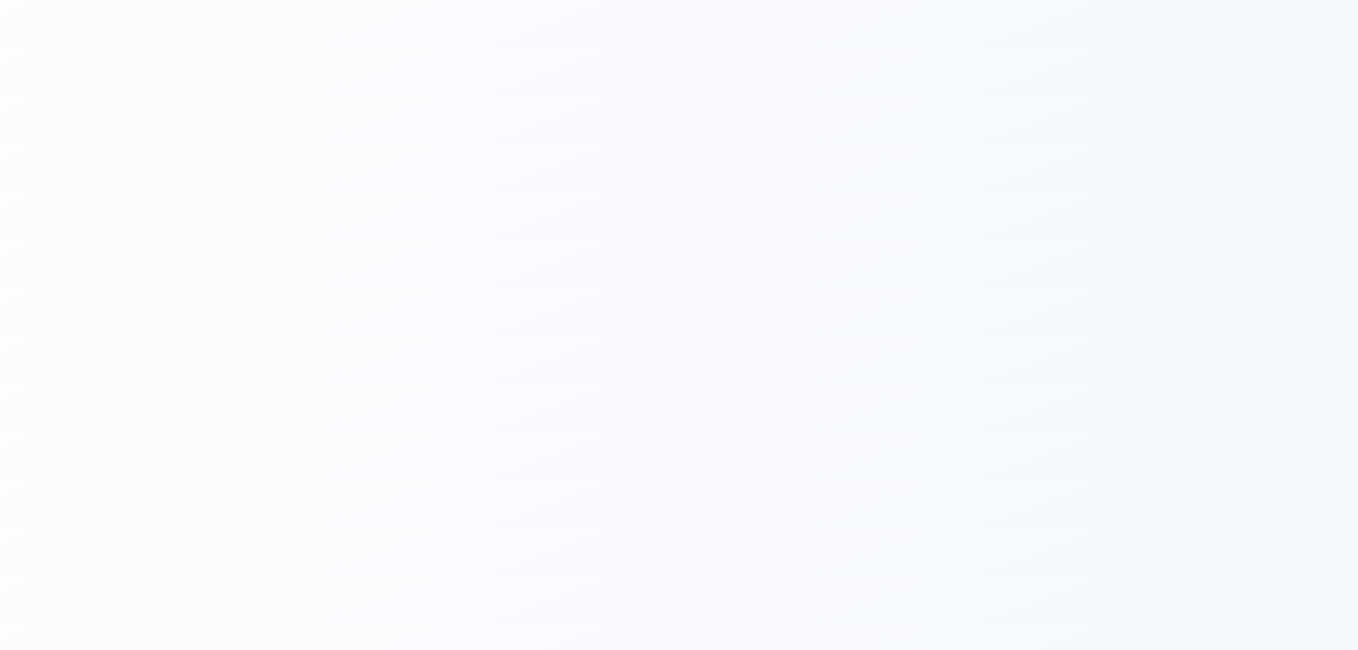 scroll, scrollTop: 0, scrollLeft: 0, axis: both 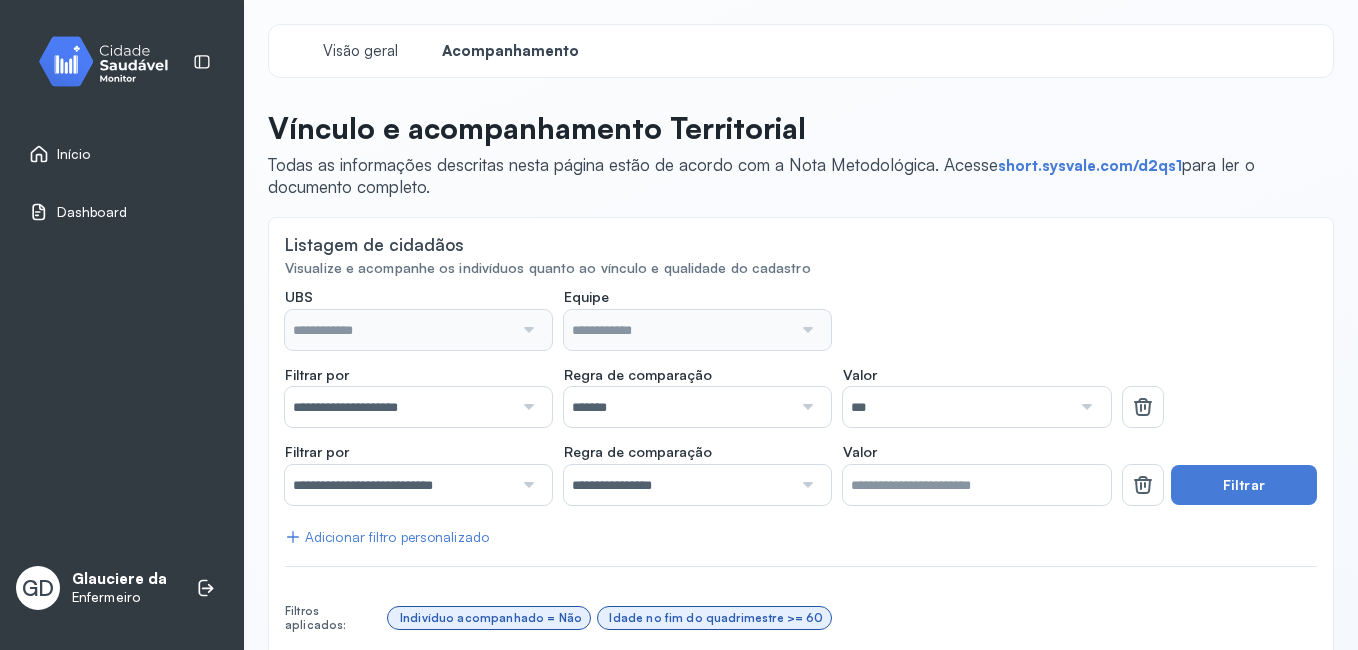 type on "**********" 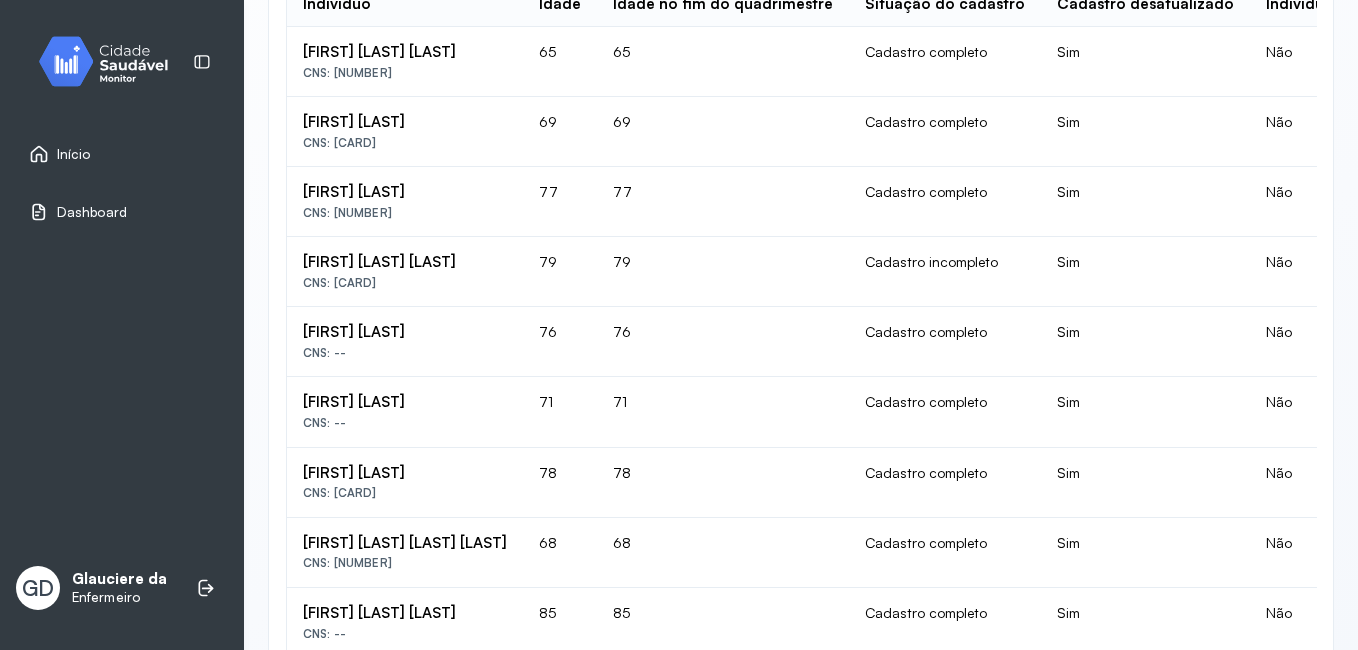 scroll, scrollTop: 465, scrollLeft: 0, axis: vertical 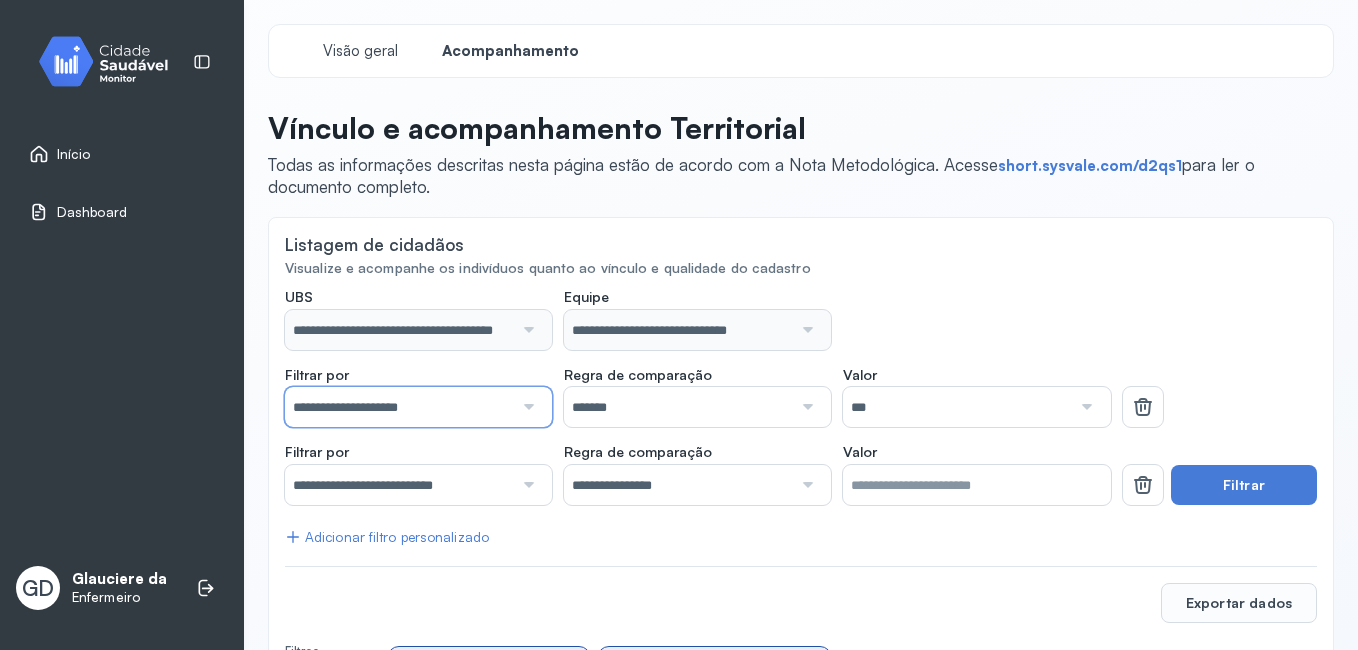 click on "**********" at bounding box center [399, 407] 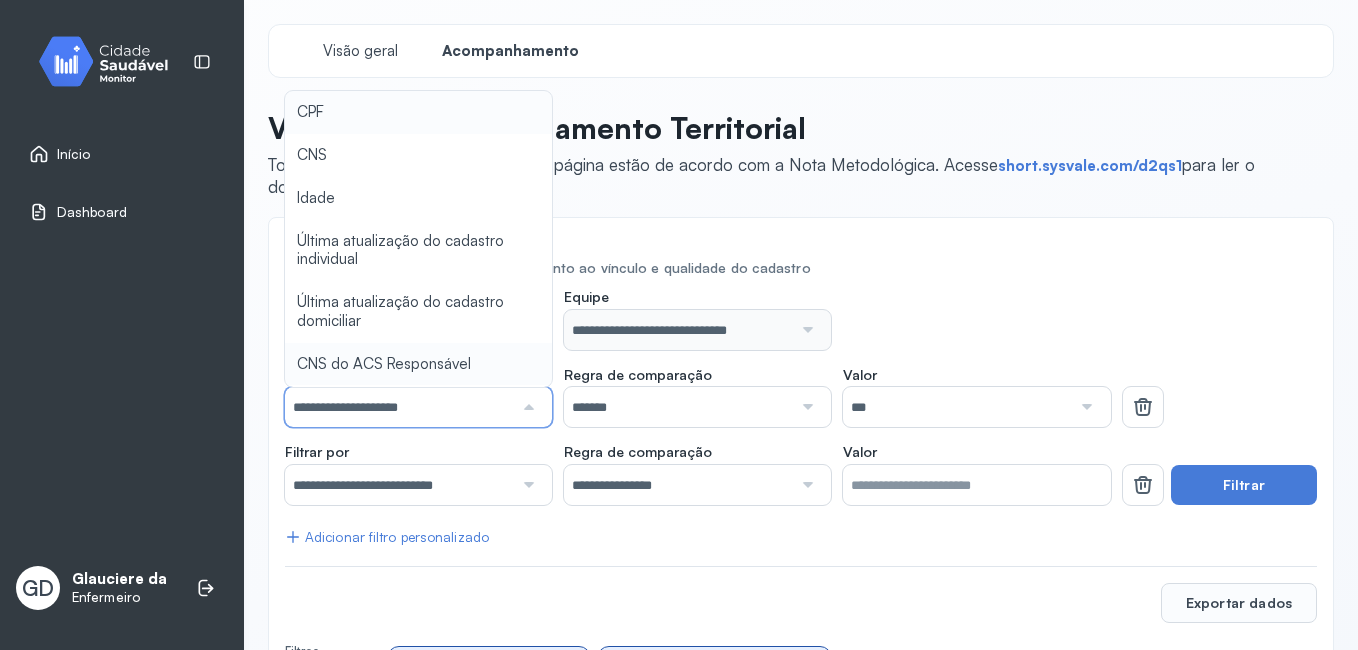 type on "**********" 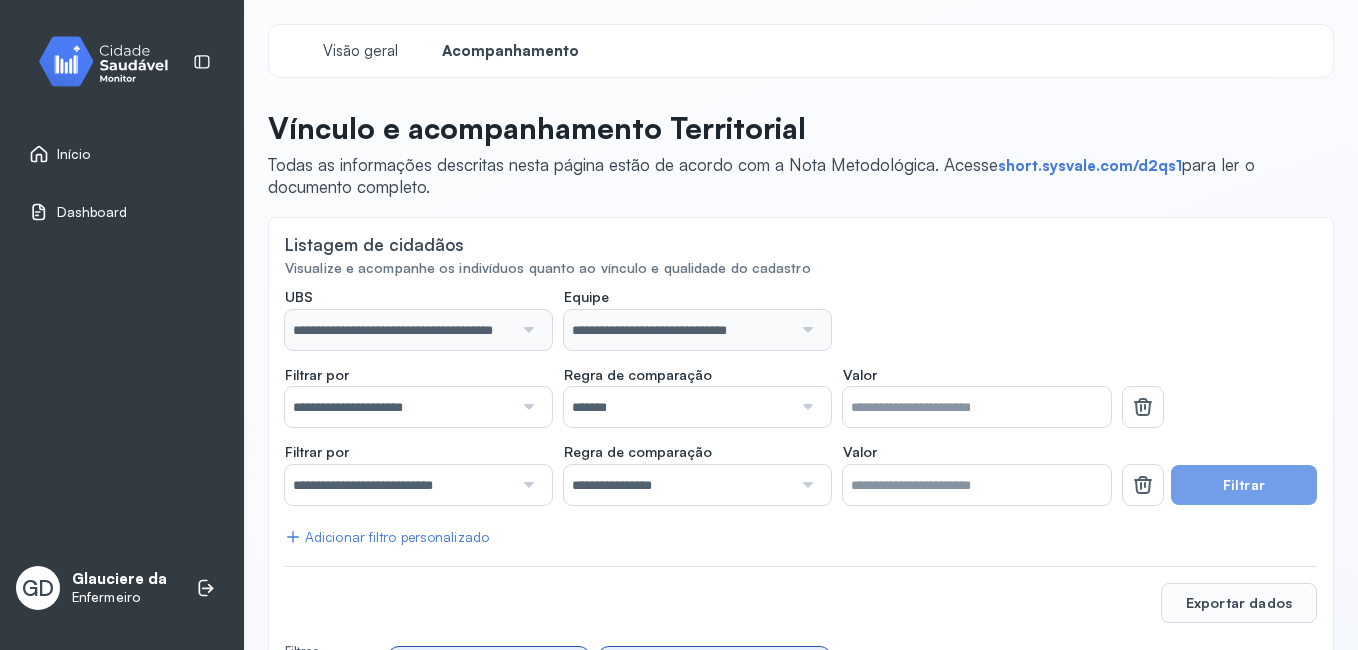 click on "**********" at bounding box center [418, 397] 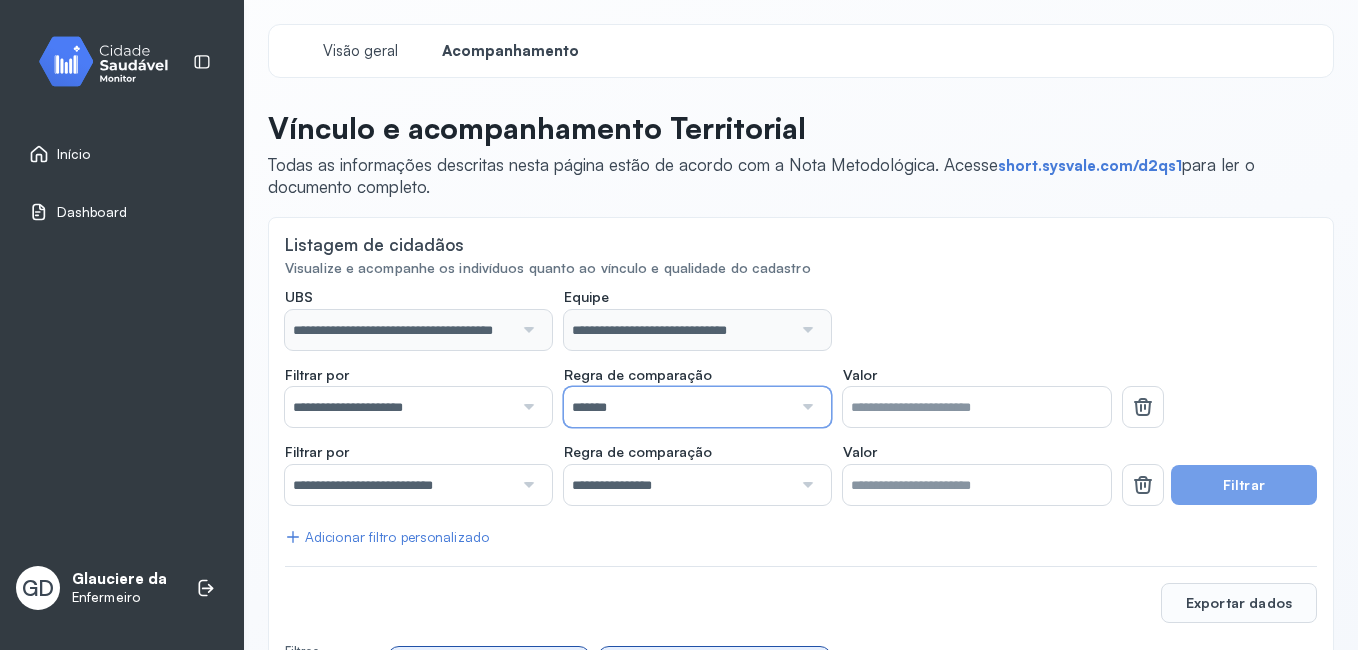 click on "*******" at bounding box center (678, 407) 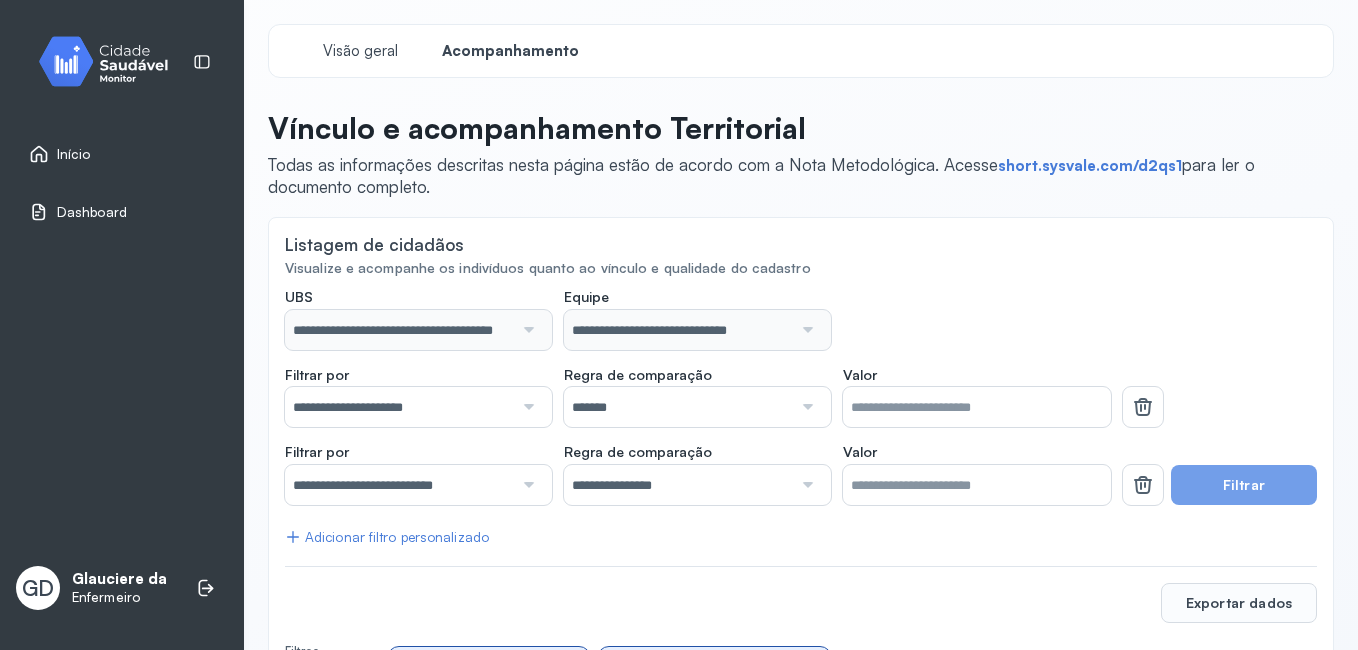 click on "Filtrar" at bounding box center (1244, 485) 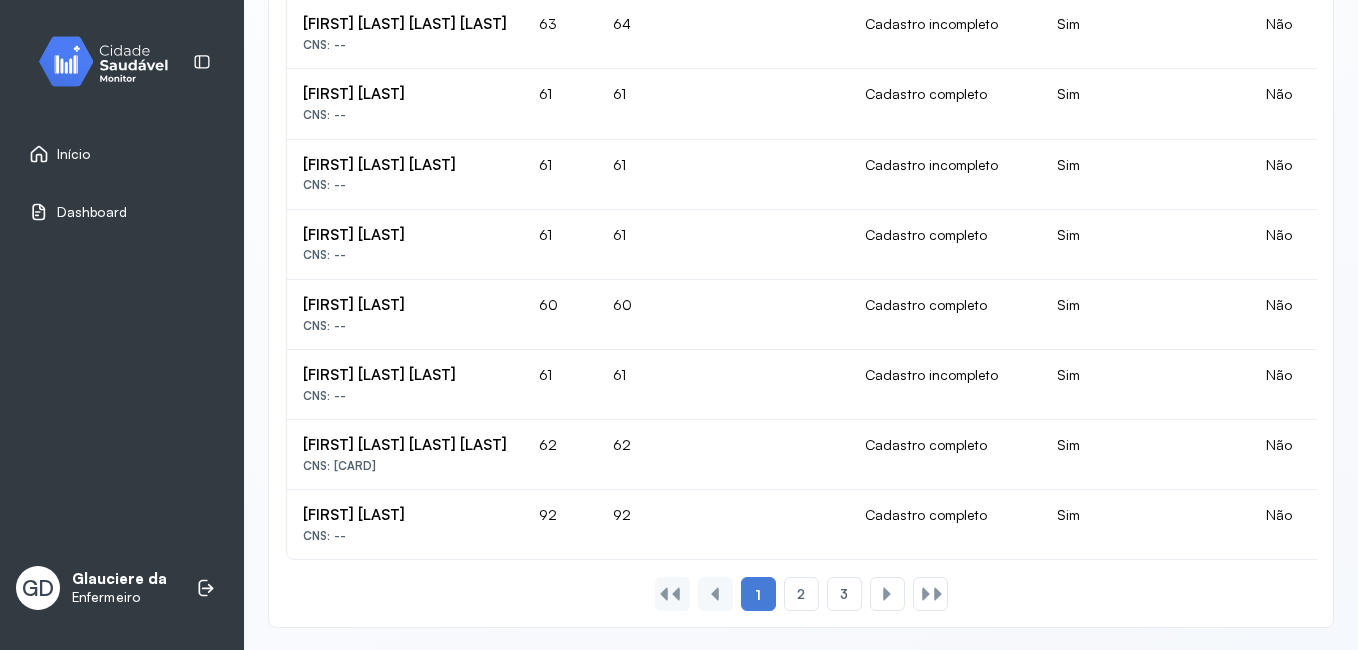 scroll, scrollTop: 1614, scrollLeft: 0, axis: vertical 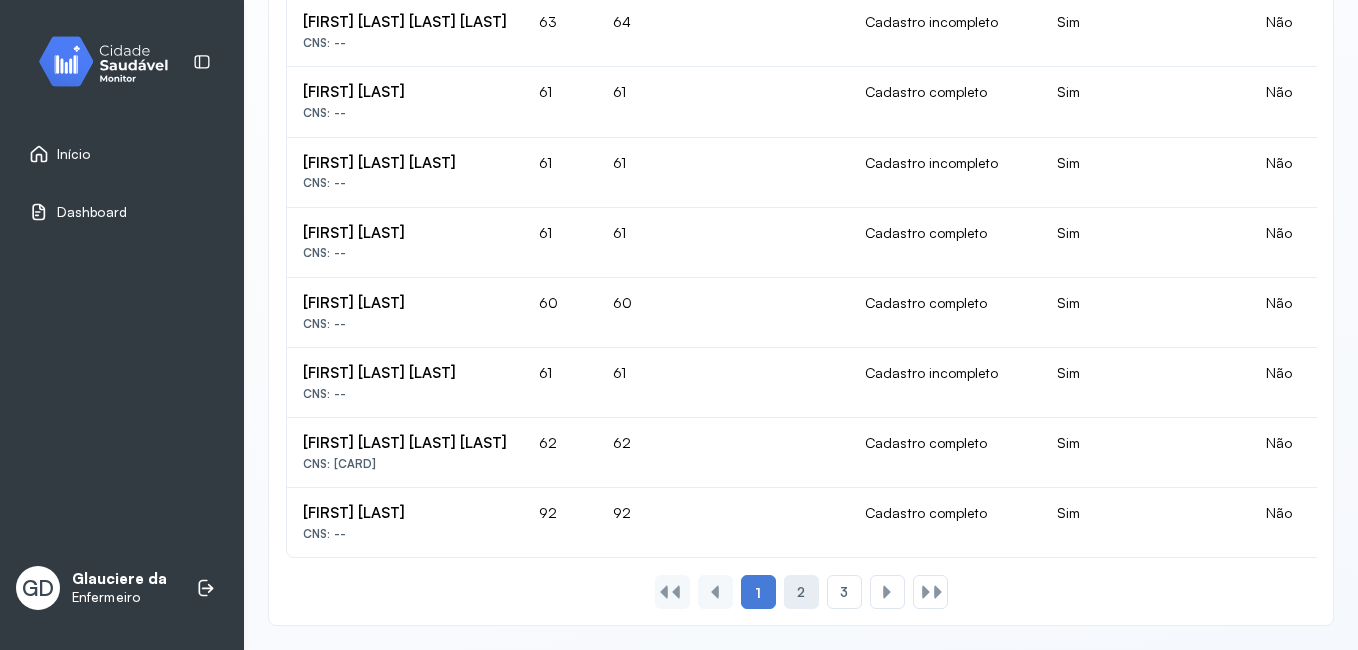 click on "2" 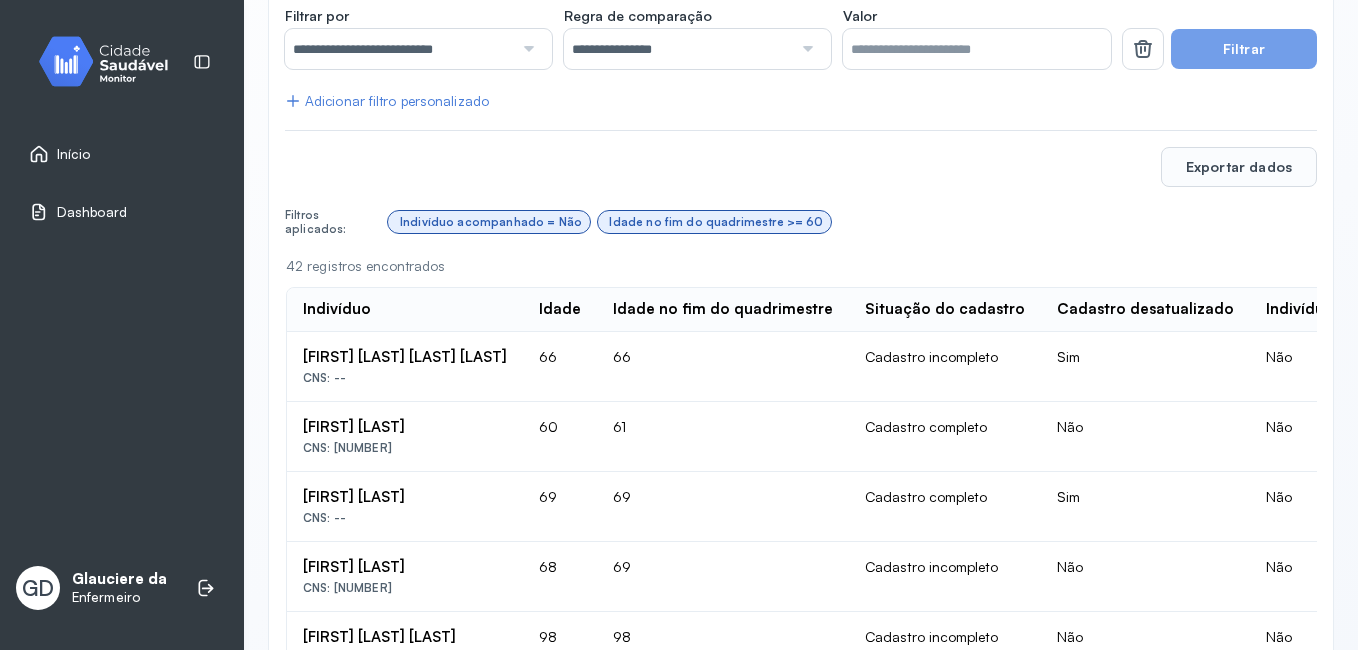 scroll, scrollTop: 1614, scrollLeft: 0, axis: vertical 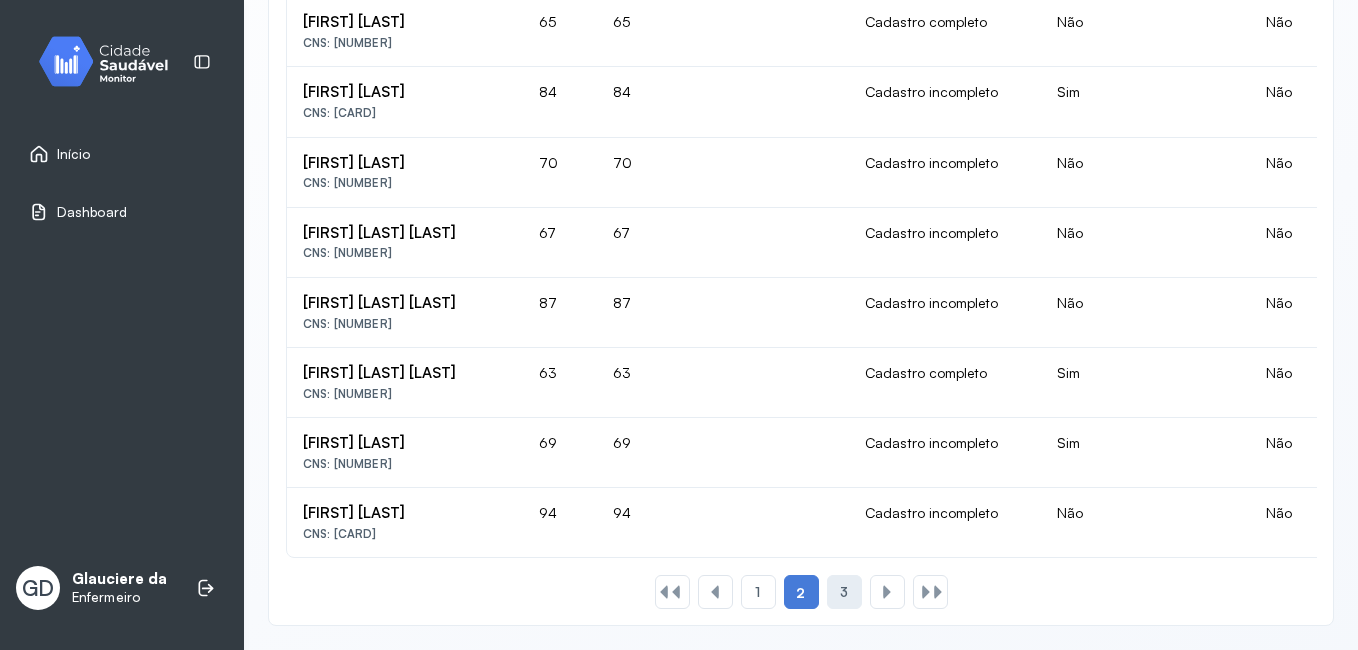 click on "3" 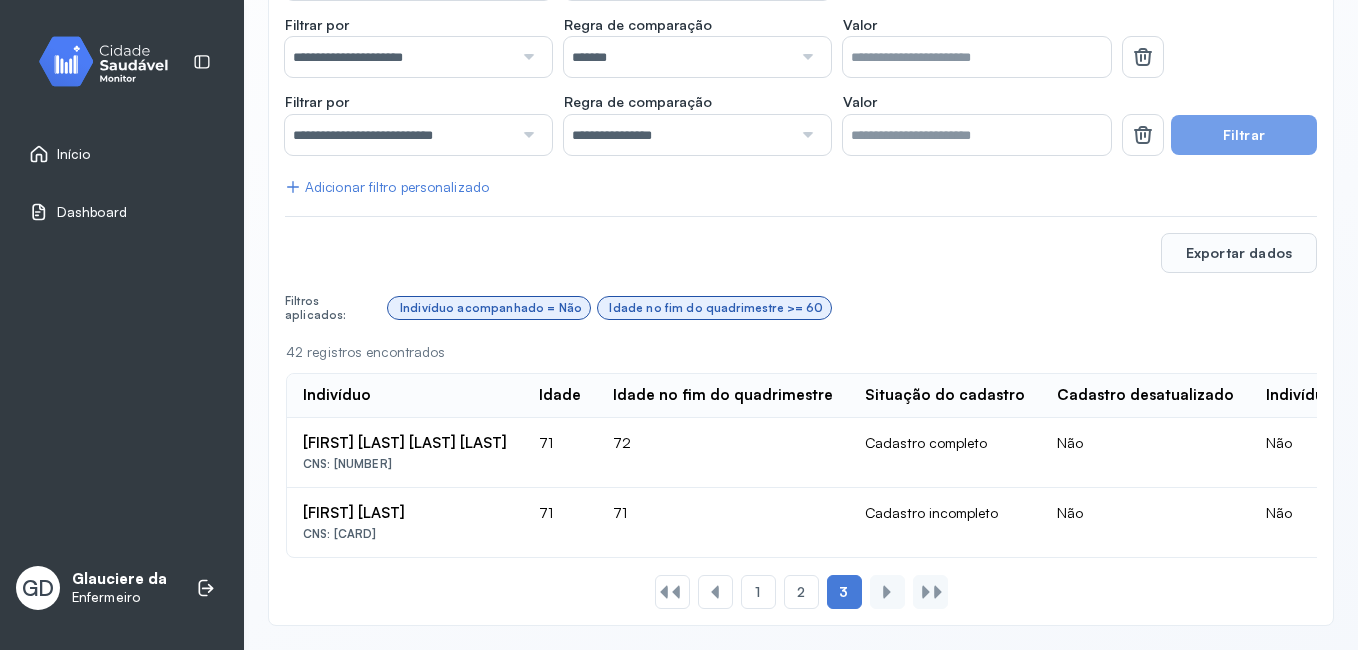 scroll, scrollTop: 371, scrollLeft: 0, axis: vertical 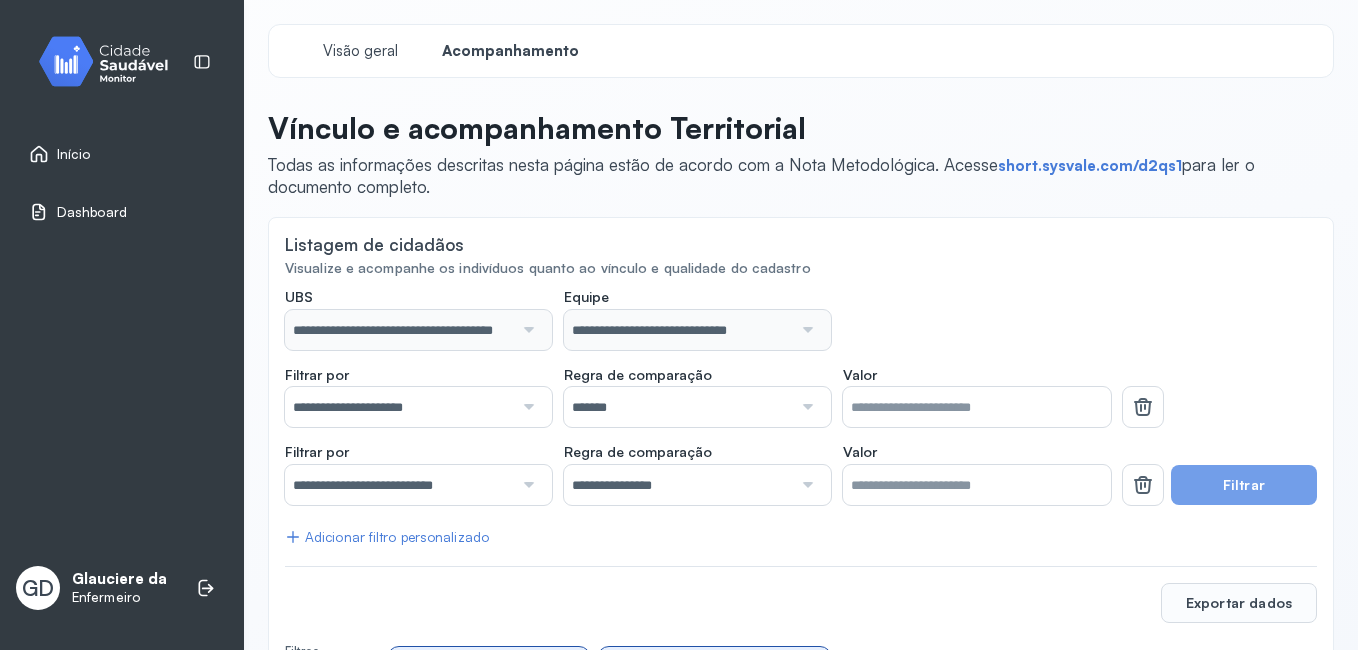 click on "Dashboard" at bounding box center [92, 212] 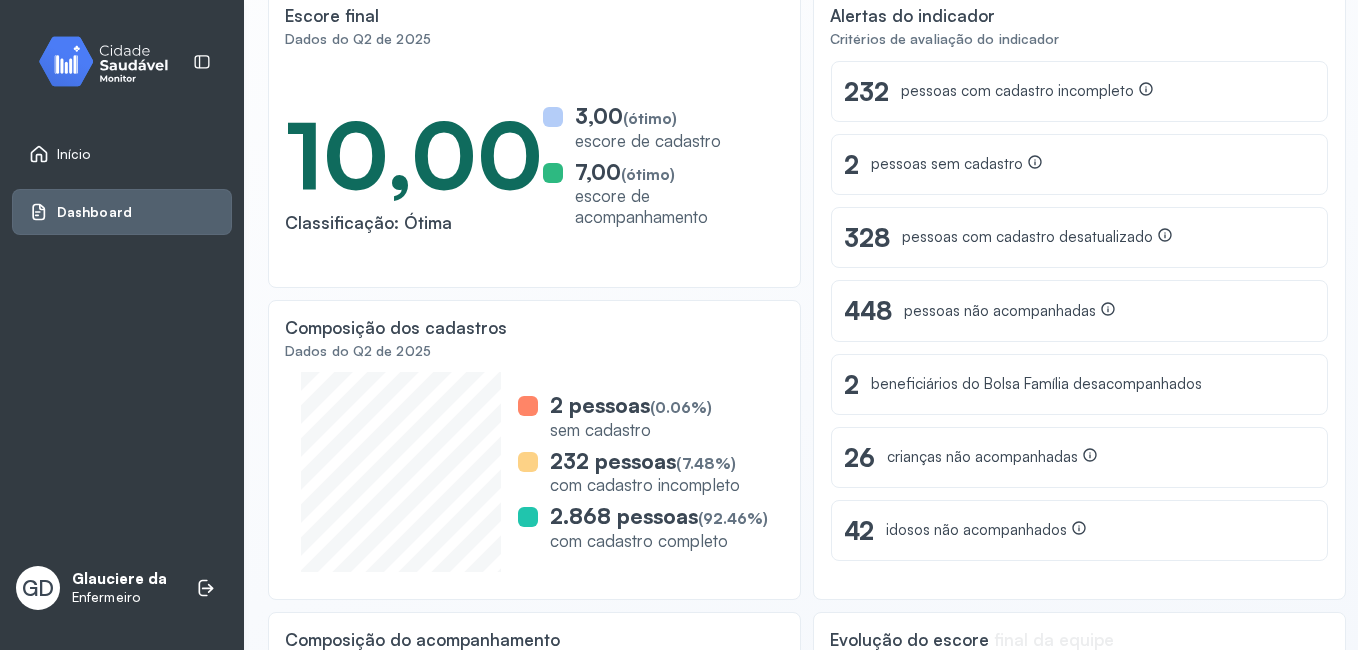 scroll, scrollTop: 234, scrollLeft: 0, axis: vertical 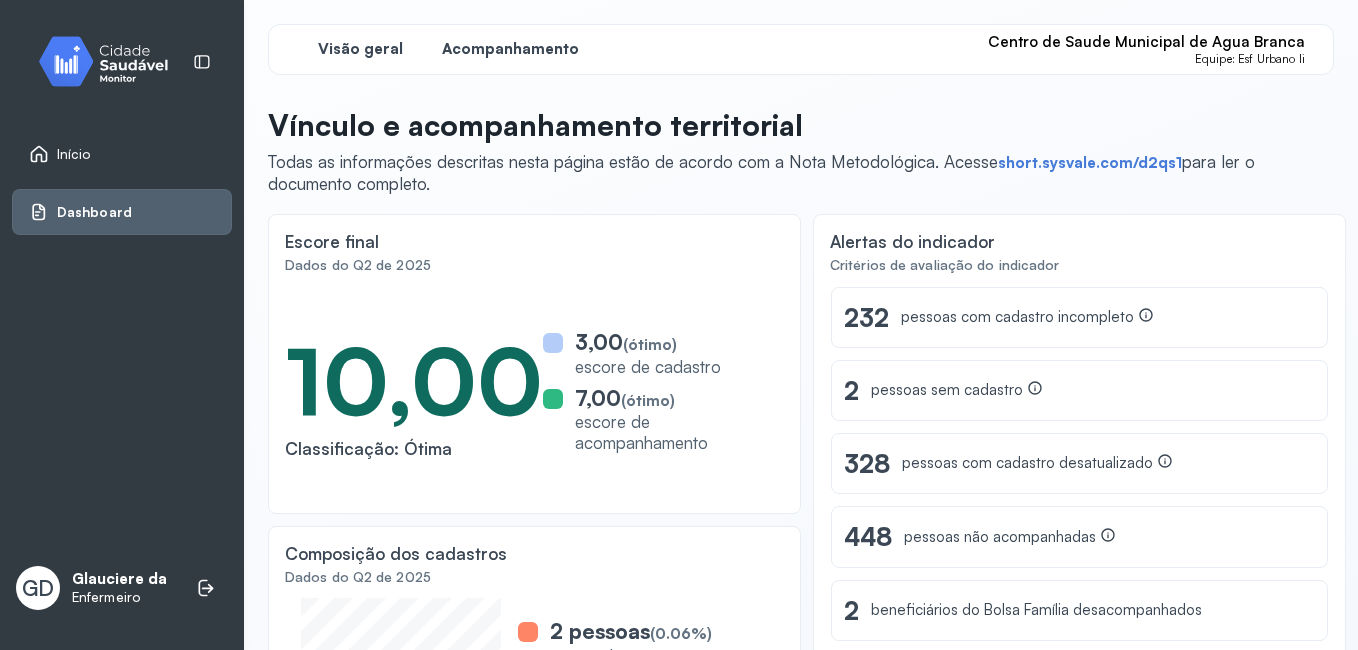click on "Acompanhamento" at bounding box center [510, 49] 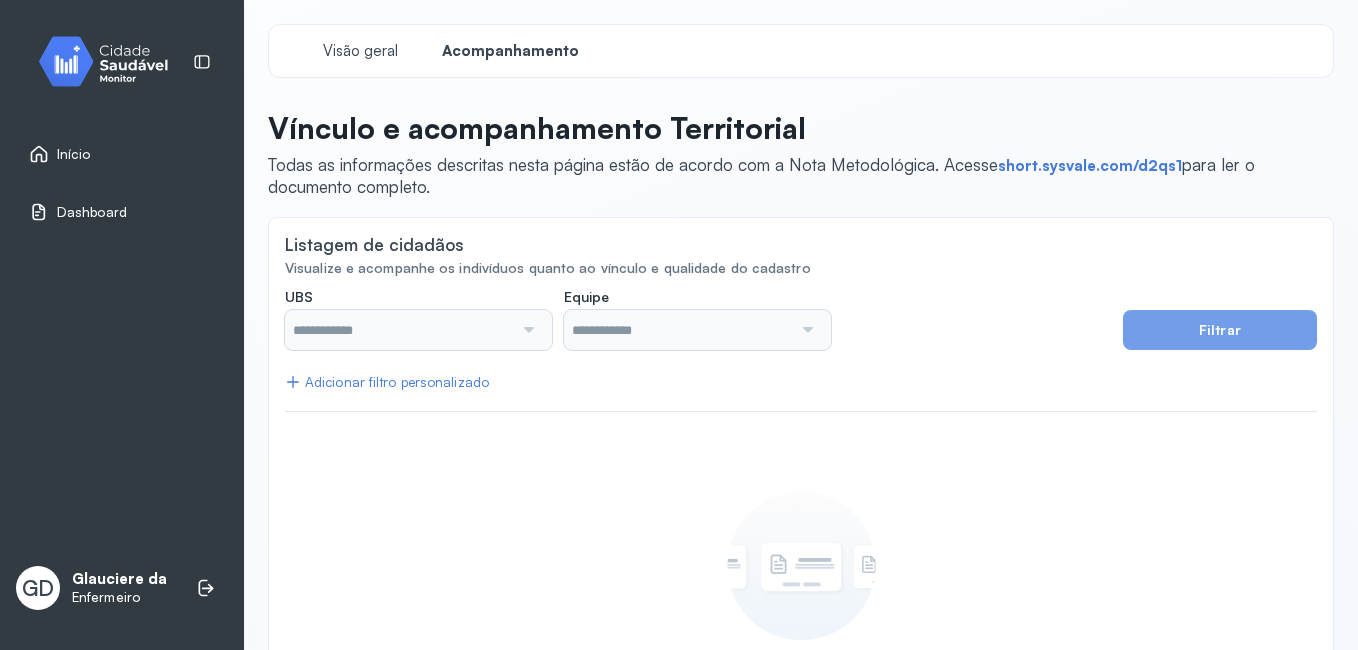 click on "UBS   Nenhuma opção encontrada  Equipe   Nenhuma opção encontrada" at bounding box center (698, 319) 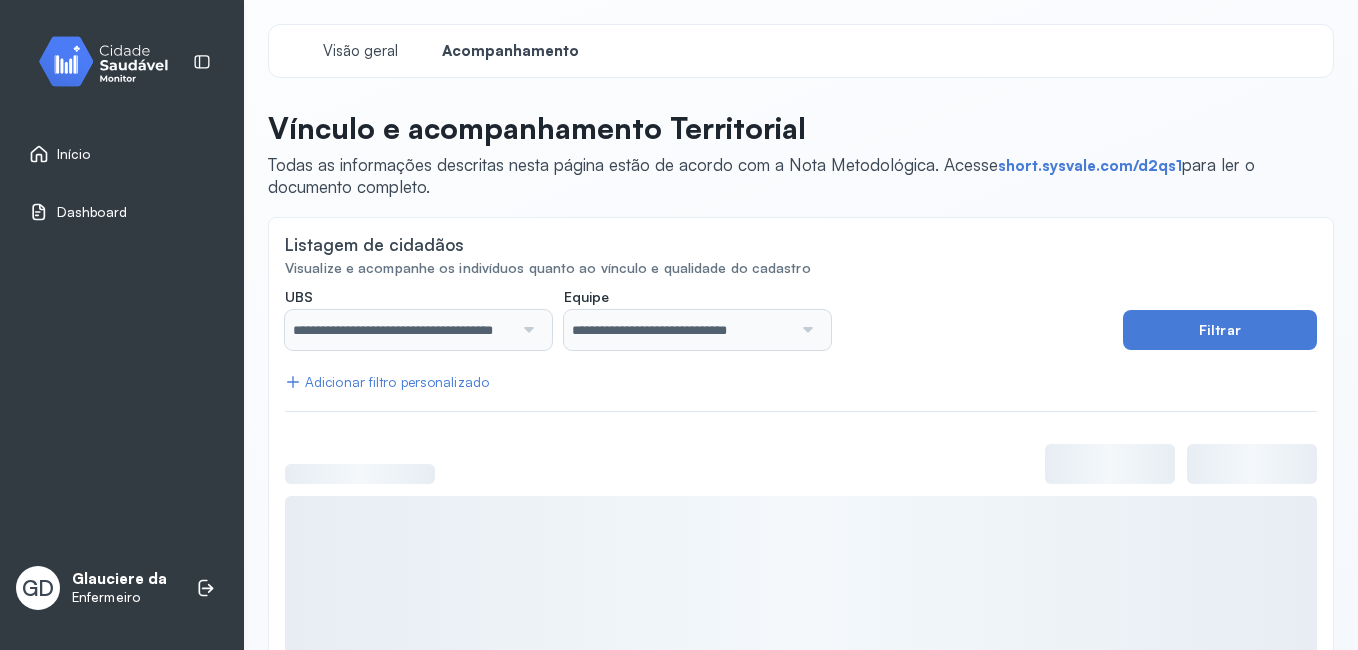click at bounding box center (526, 330) 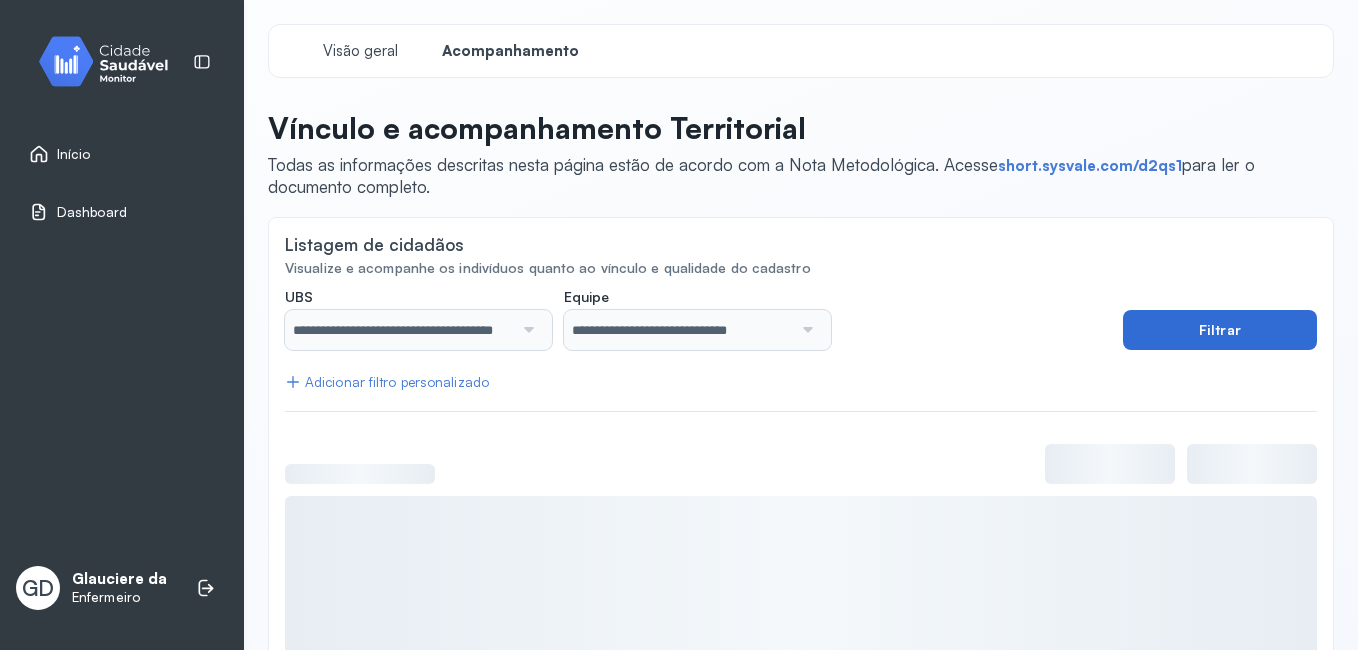click on "Filtrar" at bounding box center (1220, 330) 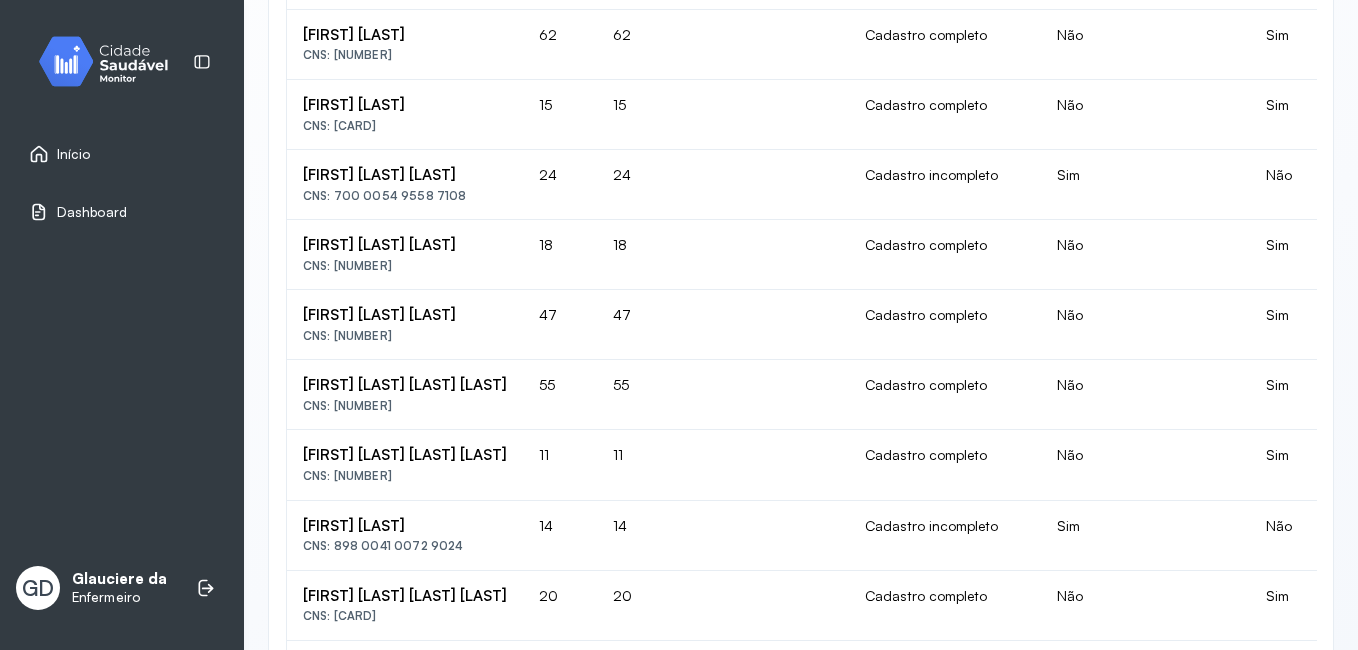 scroll, scrollTop: 0, scrollLeft: 0, axis: both 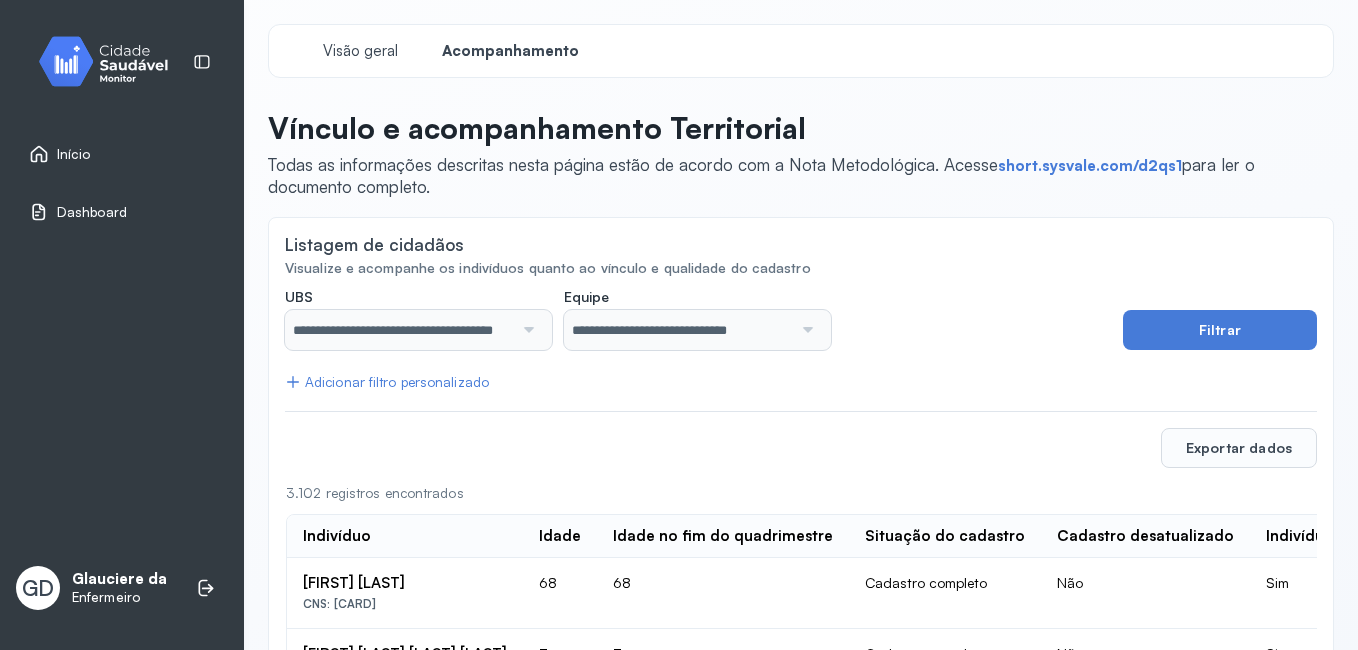 click on "Início" at bounding box center (122, 154) 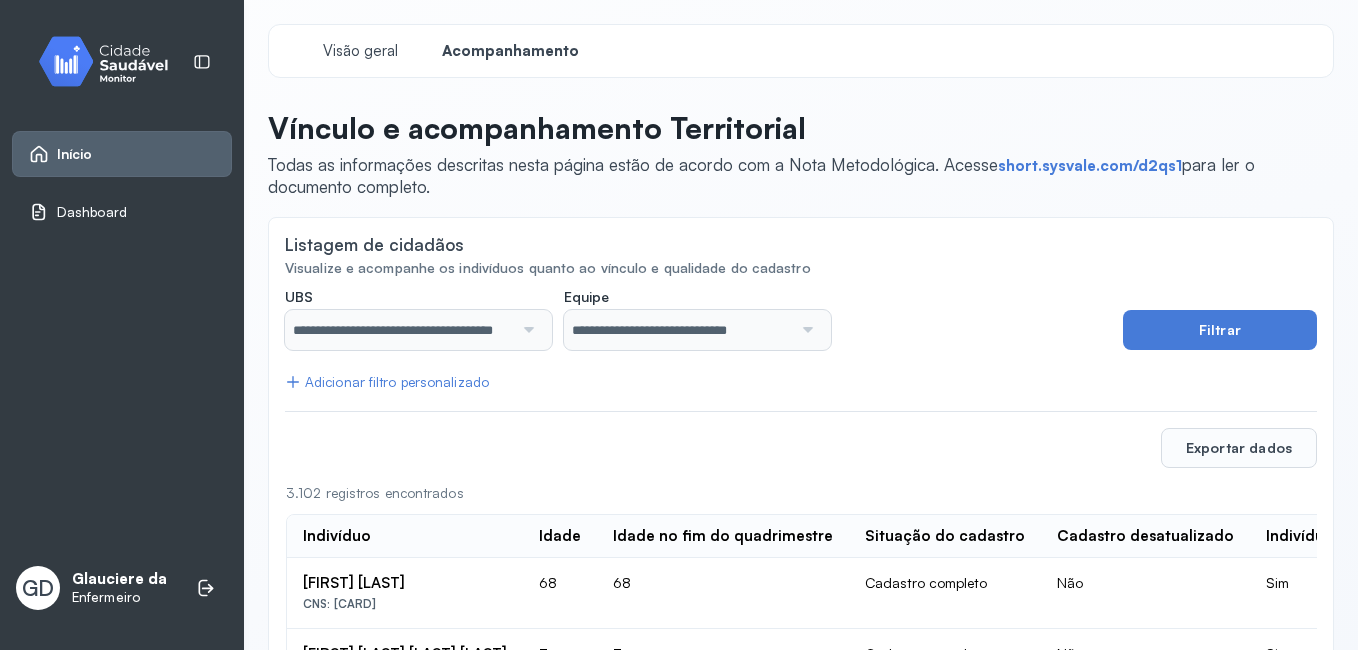 click on "Início" at bounding box center (122, 154) 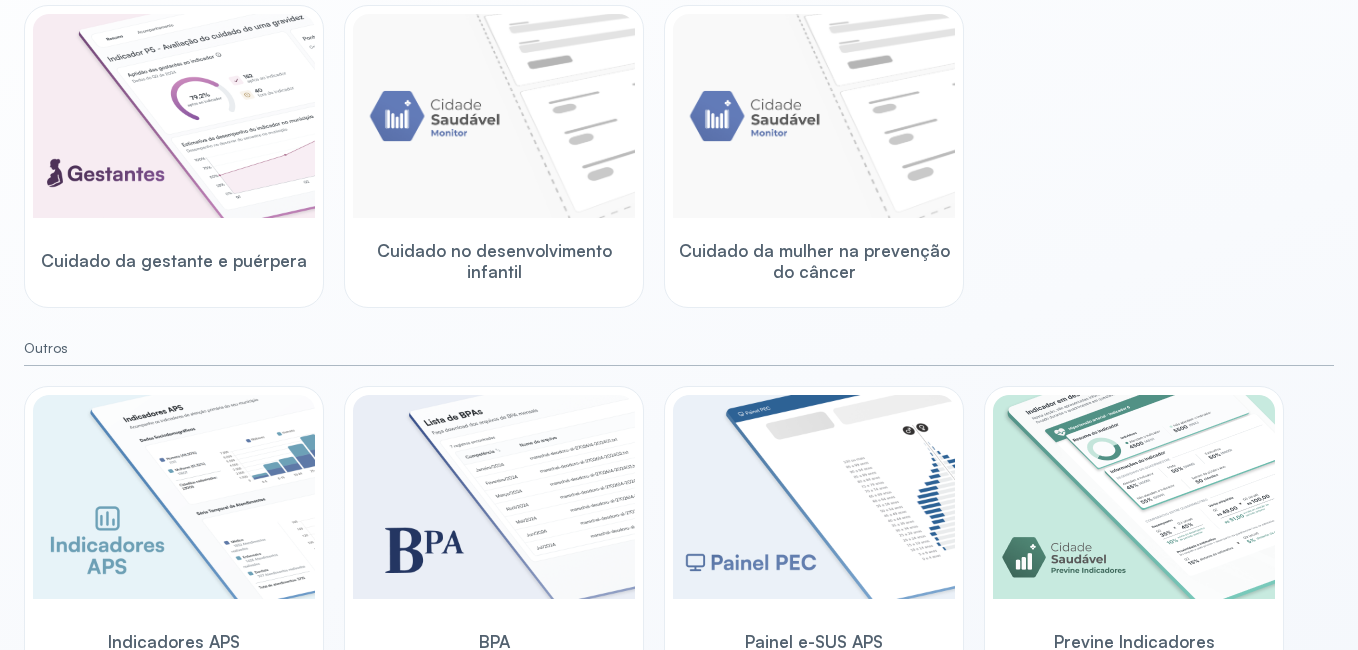 scroll, scrollTop: 300, scrollLeft: 0, axis: vertical 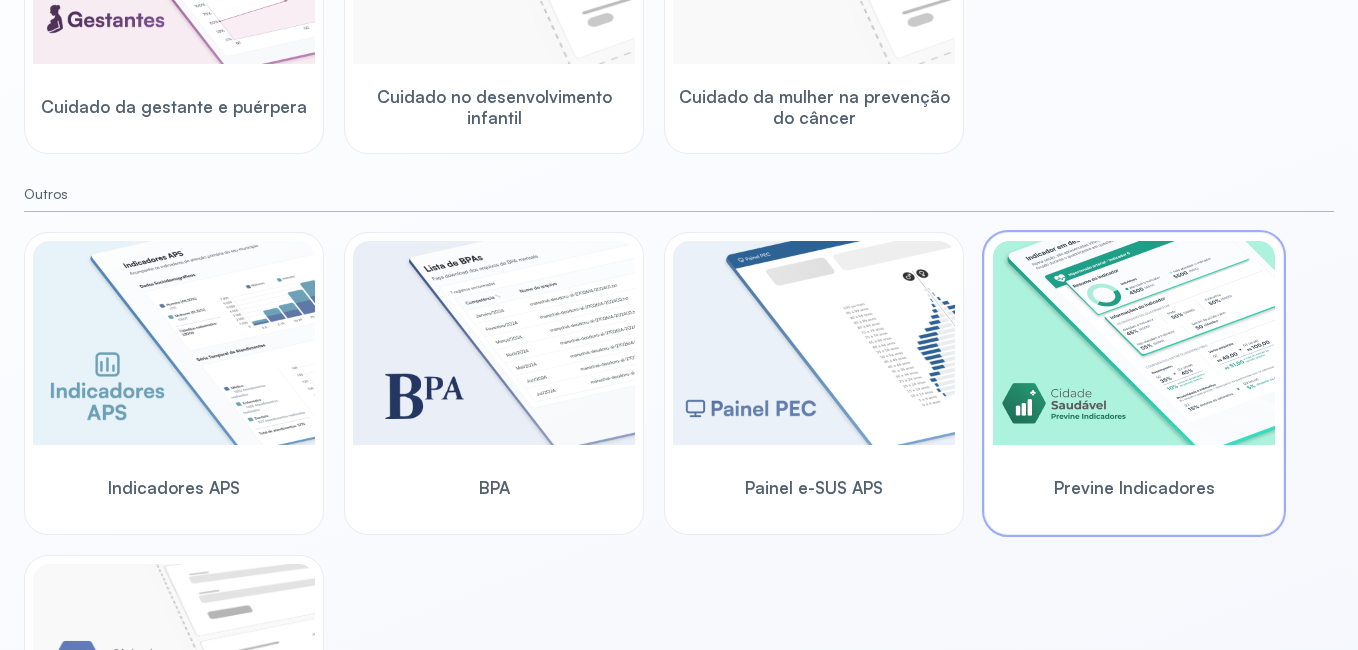 click at bounding box center [1134, 343] 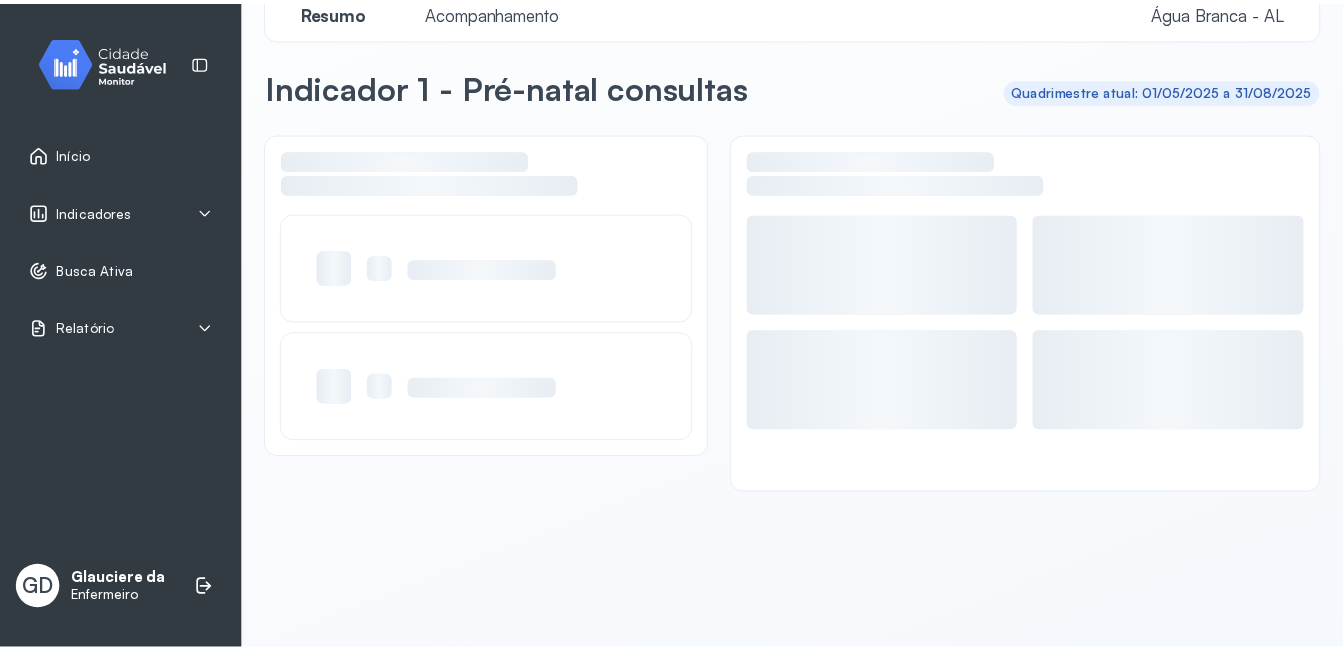 scroll, scrollTop: 39, scrollLeft: 0, axis: vertical 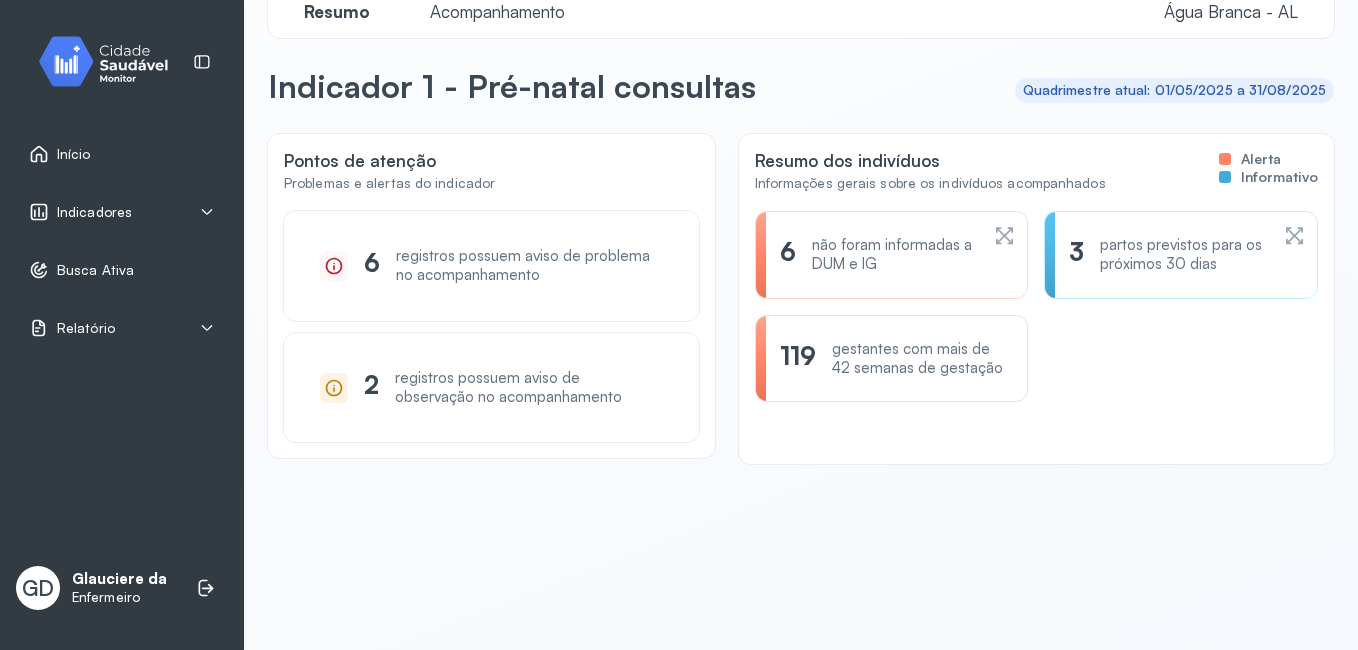 click on "Indicadores" at bounding box center [94, 212] 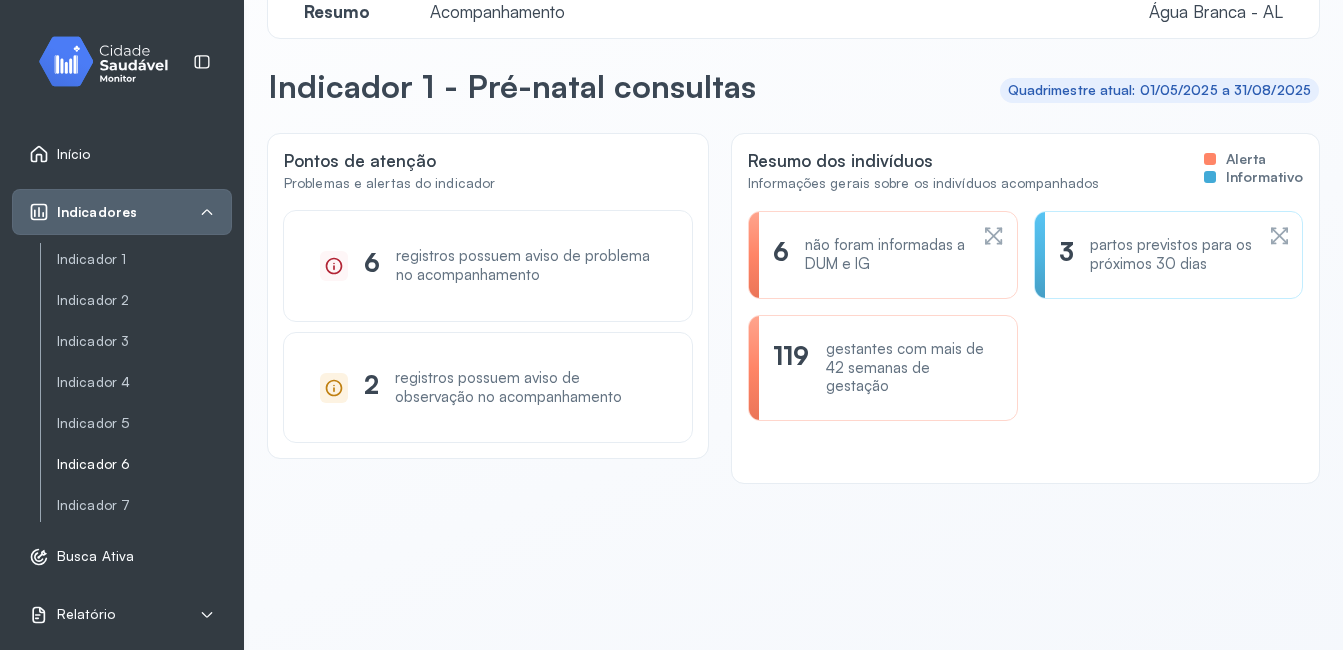 click on "Indicador 6" at bounding box center [144, 464] 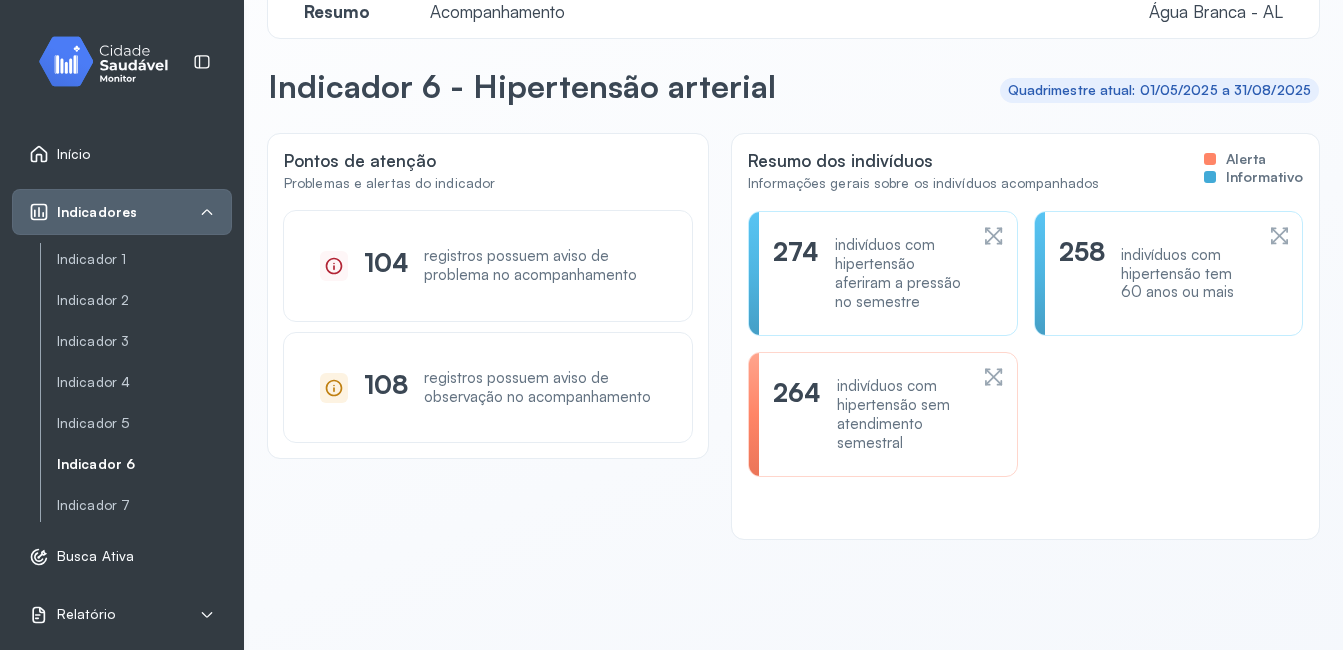 click on "264 indivíduos com hipertensão sem atendimento semestral" 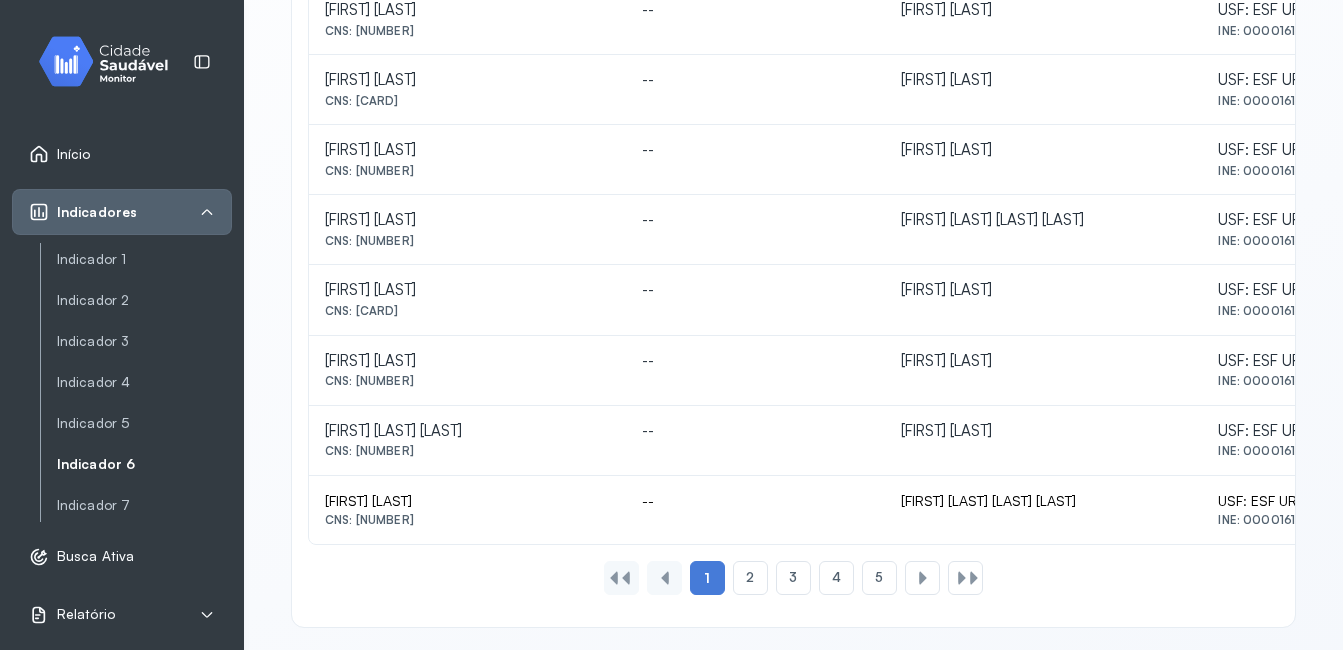 scroll, scrollTop: 973, scrollLeft: 0, axis: vertical 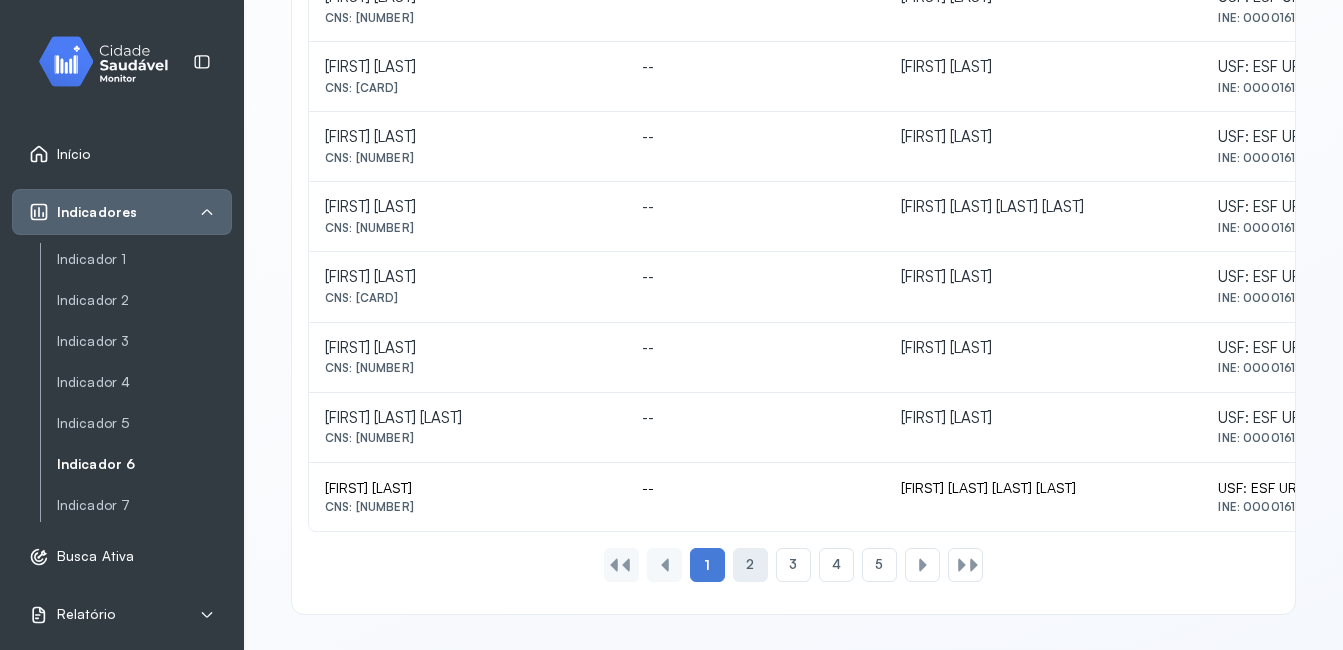 click on "2" at bounding box center [750, 564] 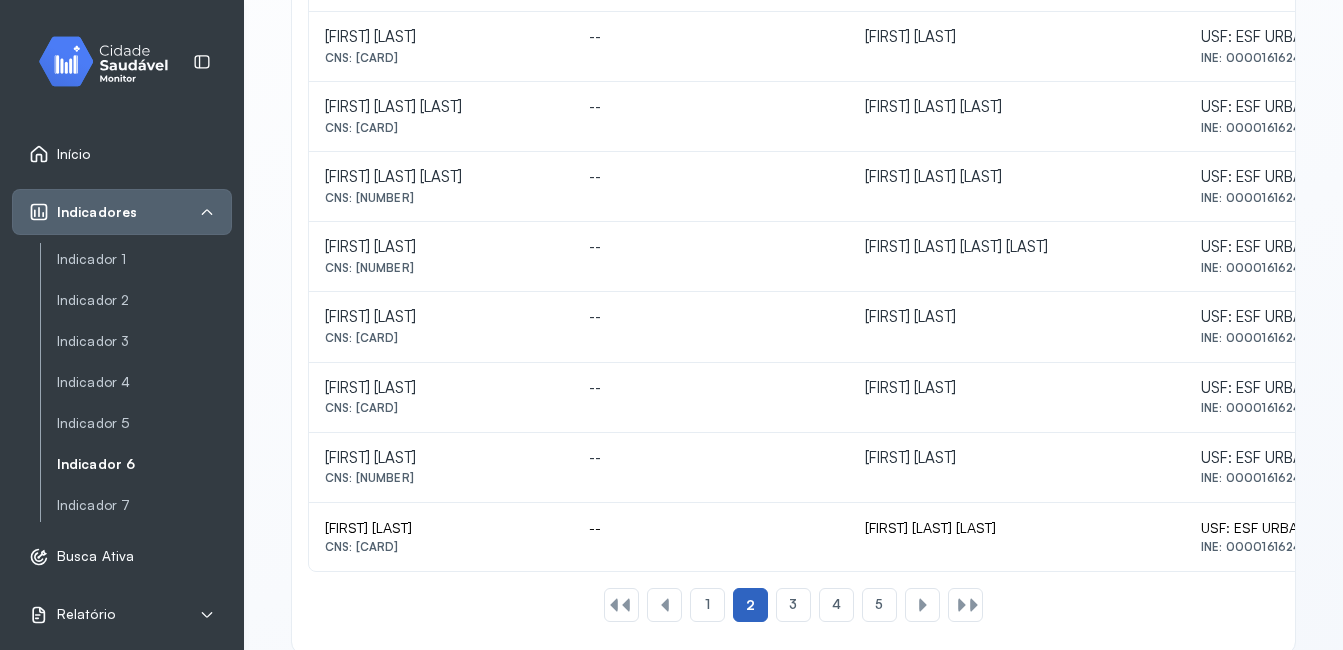 scroll, scrollTop: 973, scrollLeft: 0, axis: vertical 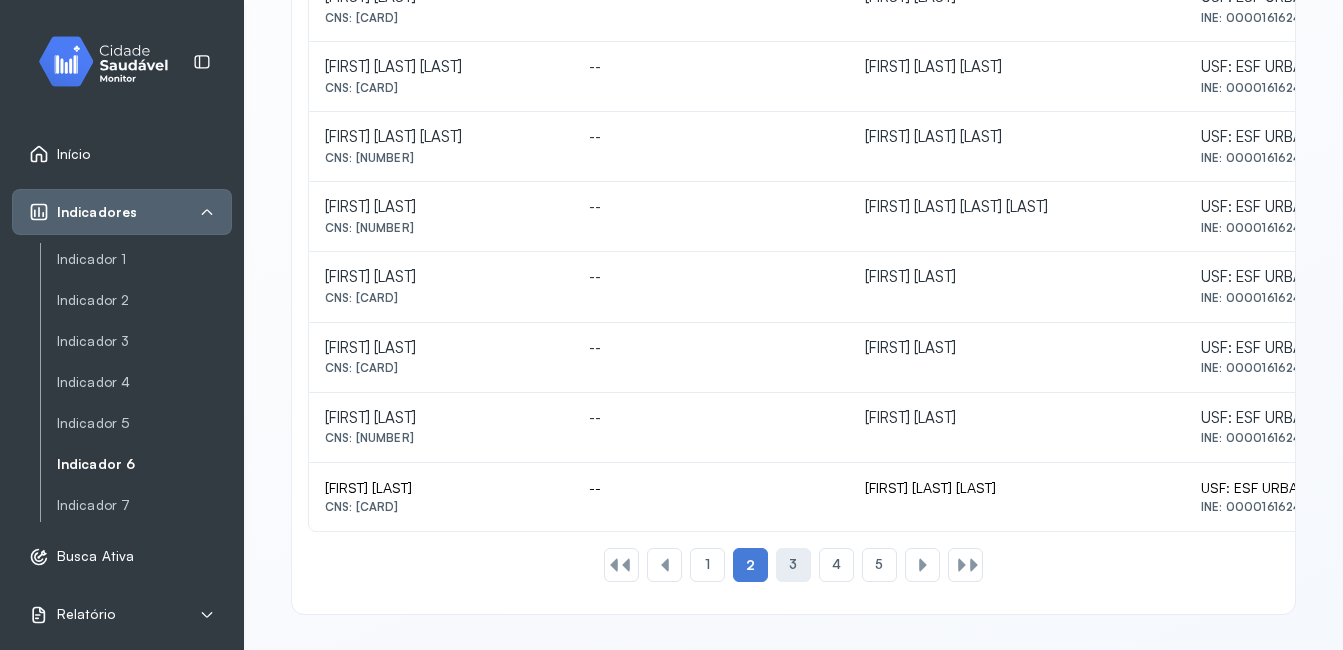 click on "3" at bounding box center [793, 564] 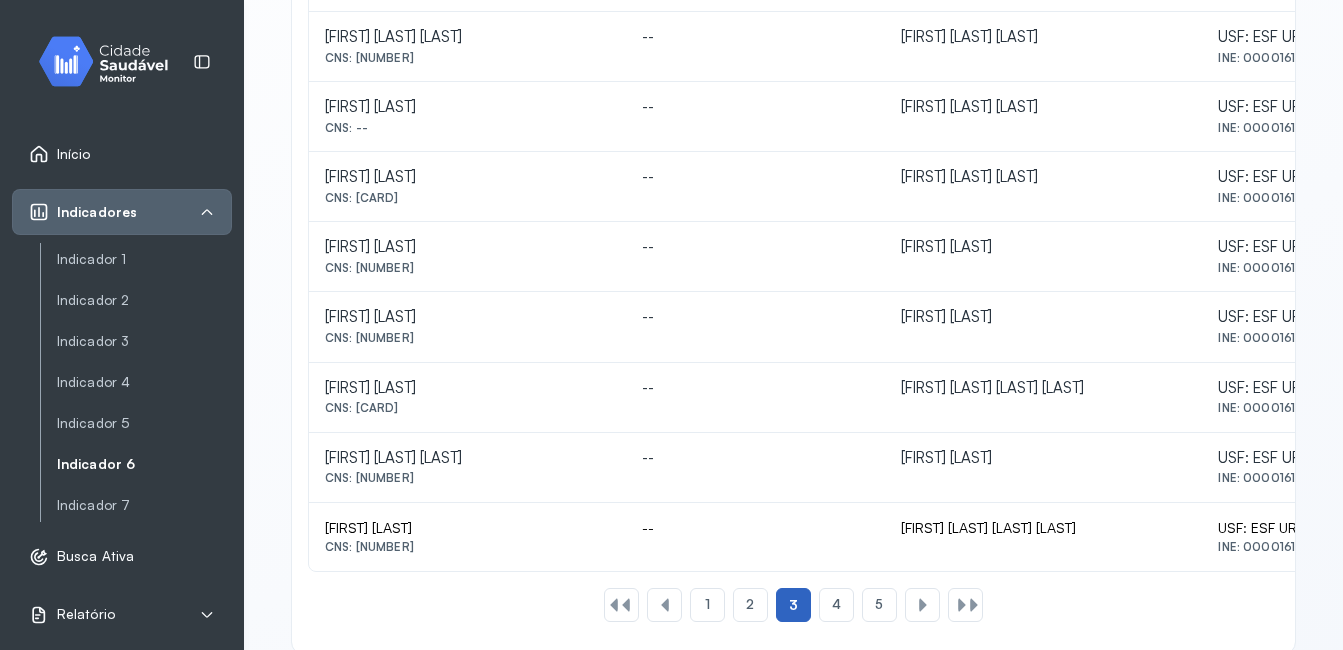 scroll, scrollTop: 973, scrollLeft: 0, axis: vertical 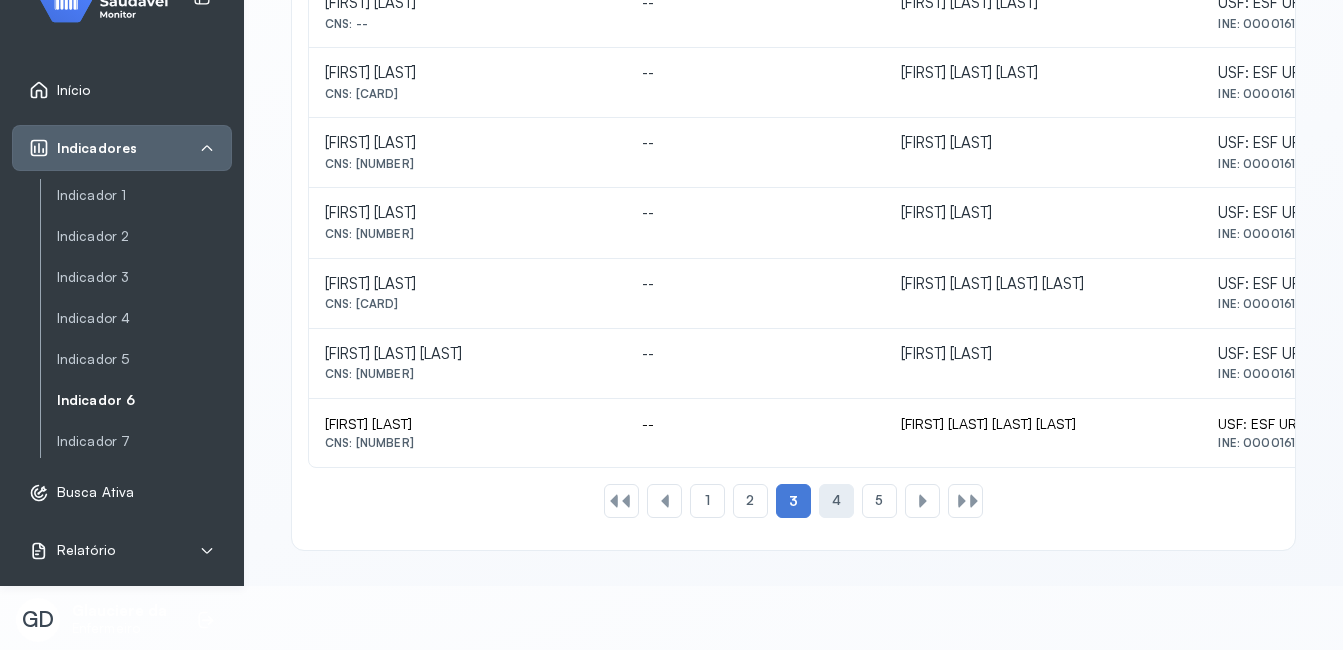 click on "4" at bounding box center [836, 500] 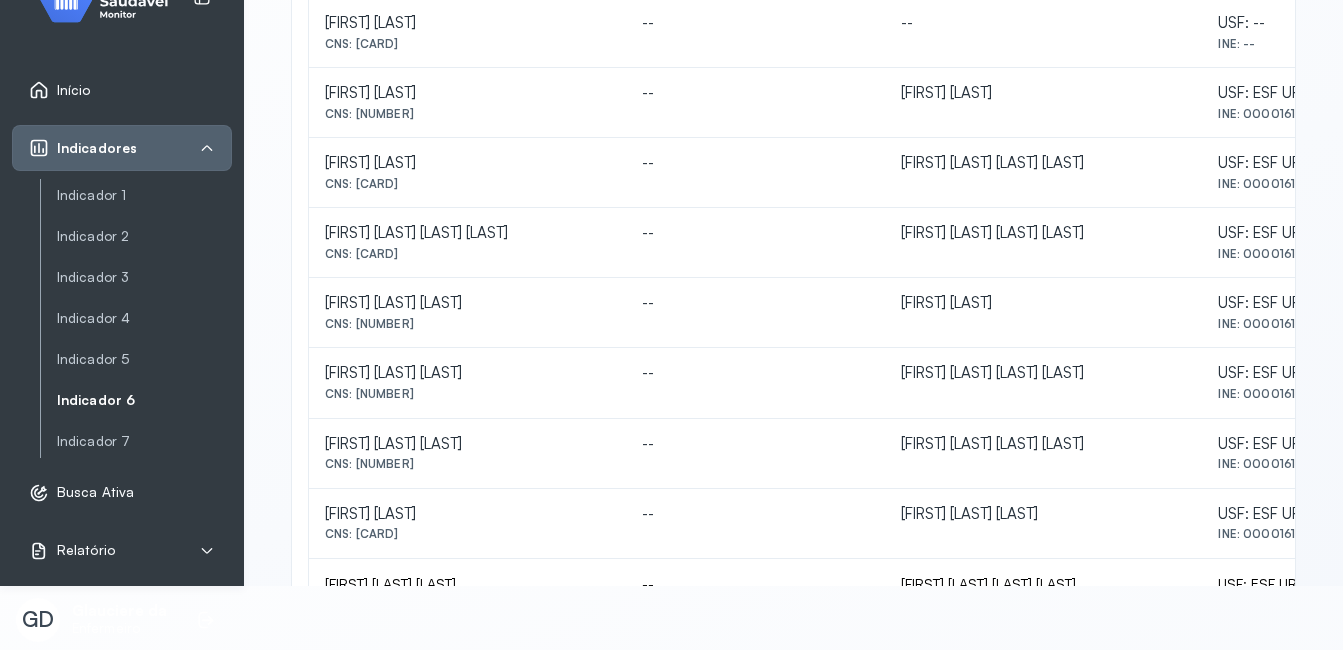 scroll, scrollTop: 973, scrollLeft: 0, axis: vertical 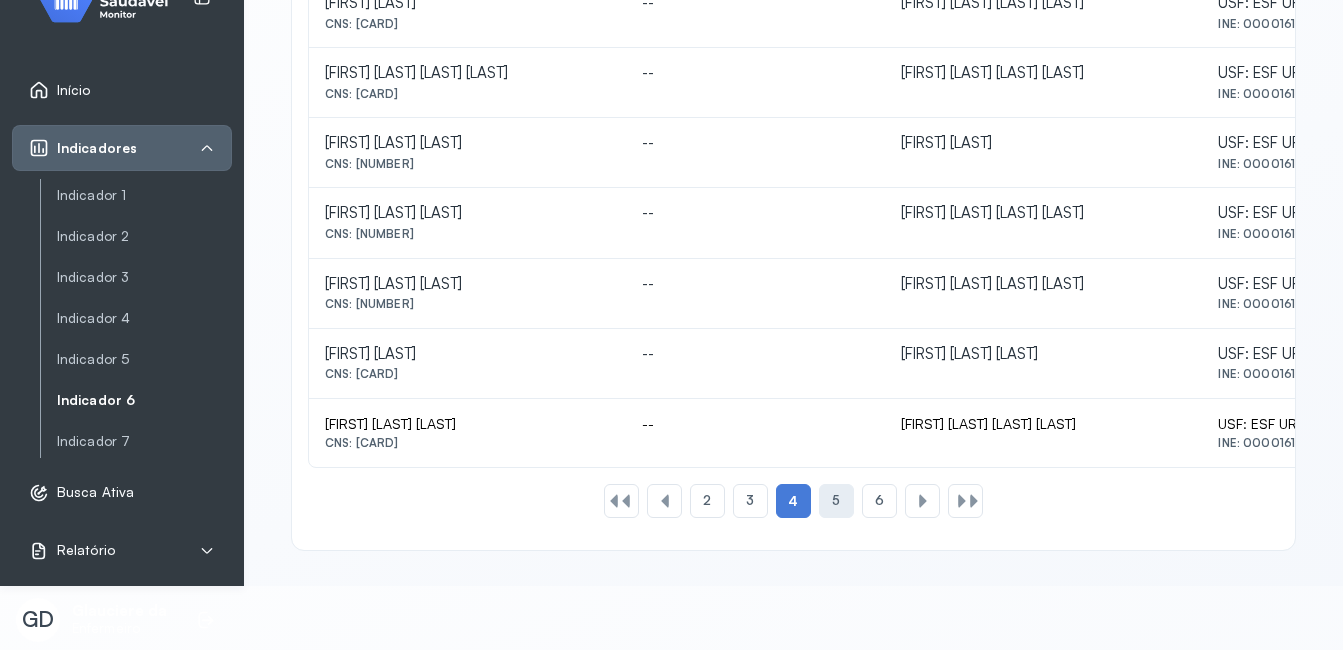 click on "5" 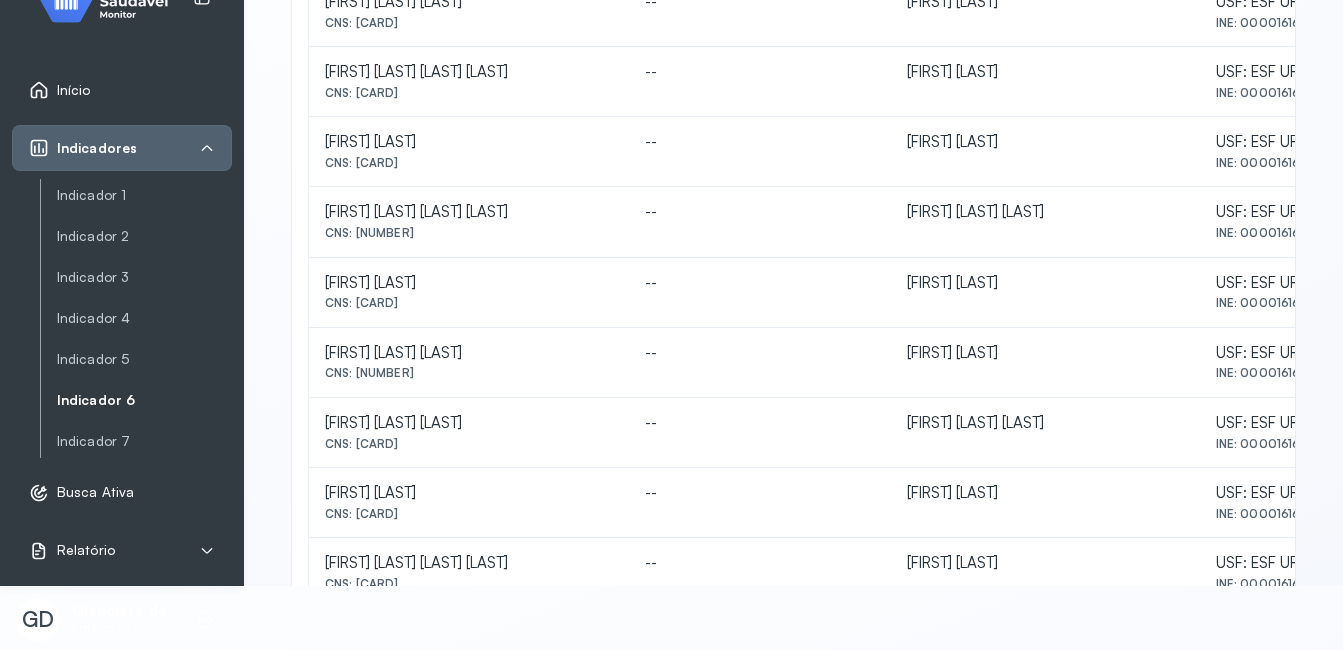 scroll, scrollTop: 0, scrollLeft: 0, axis: both 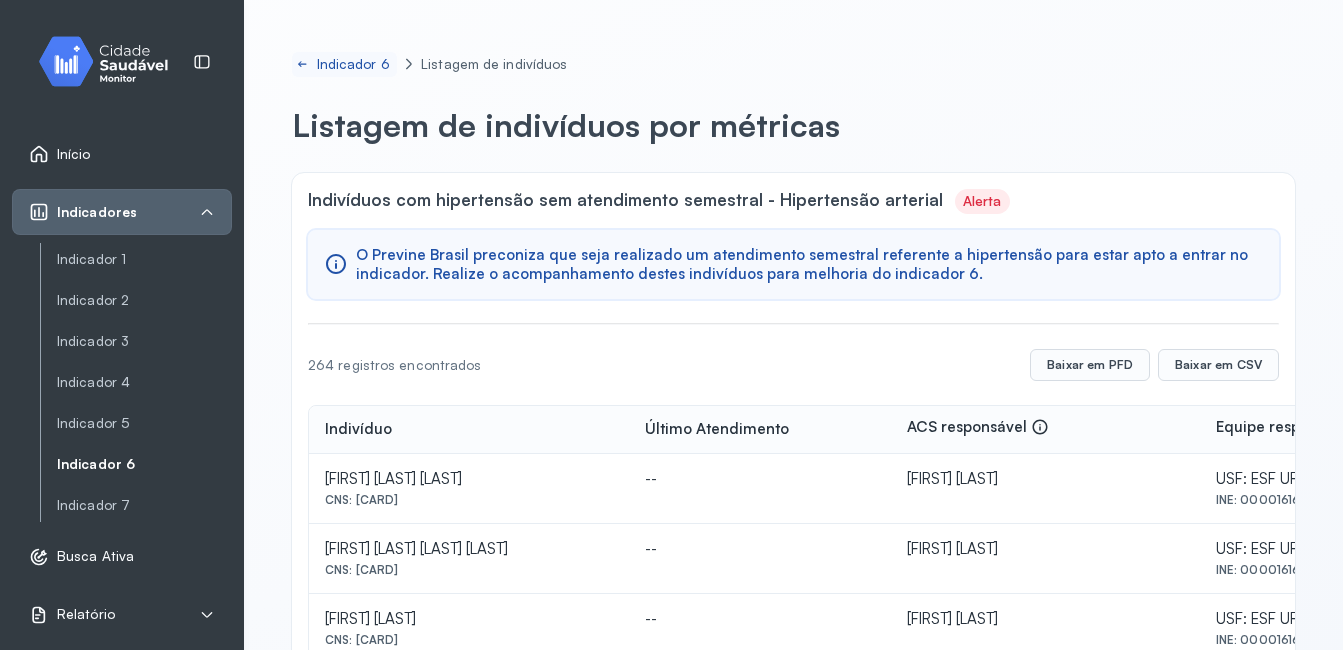 click 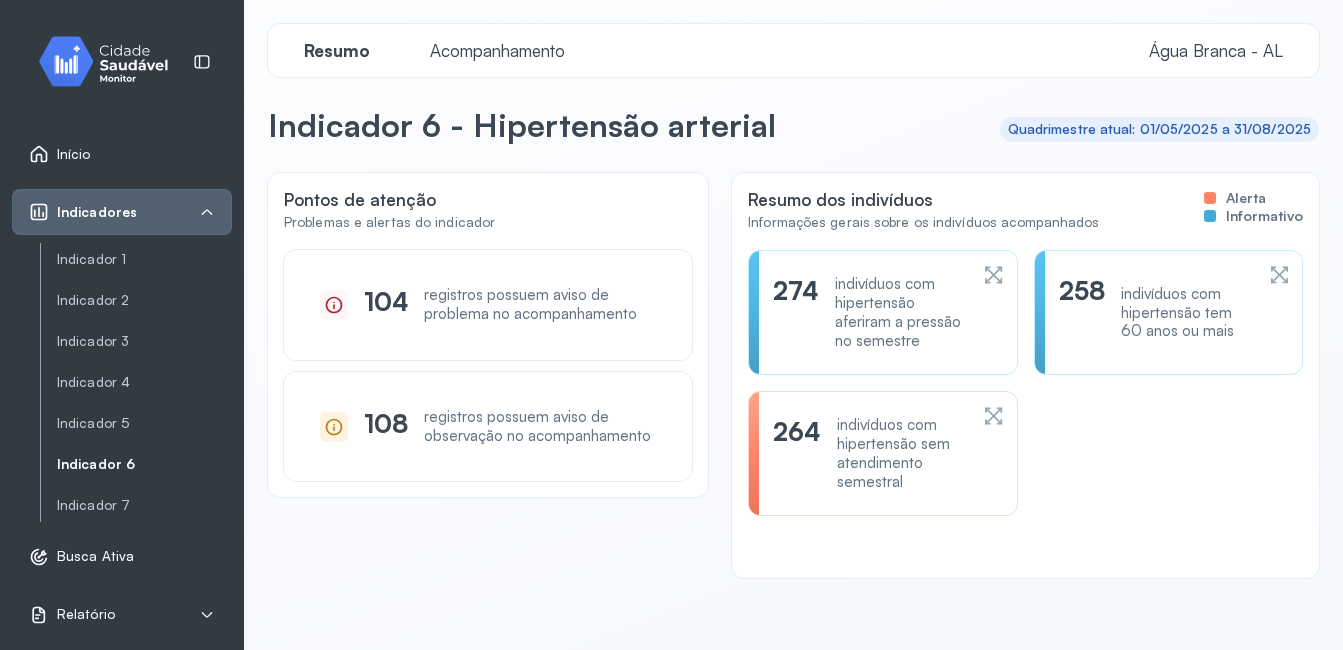 scroll, scrollTop: 39, scrollLeft: 0, axis: vertical 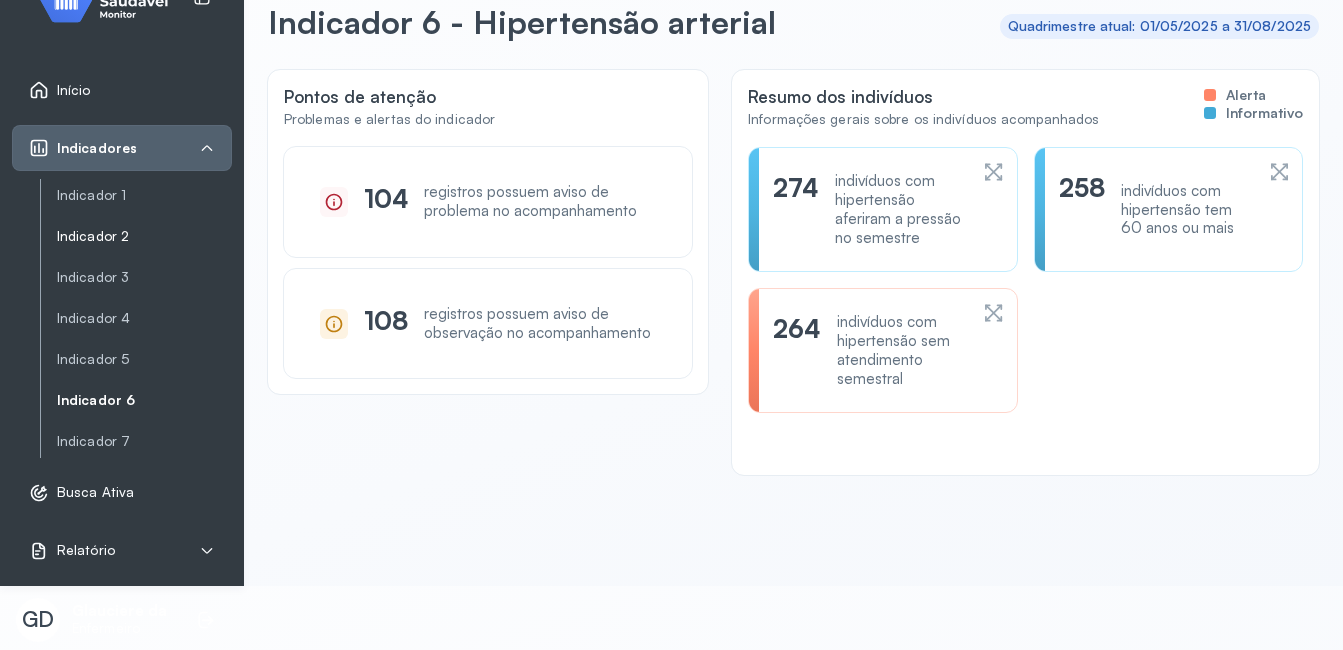 click on "Indicador 2" at bounding box center (144, 236) 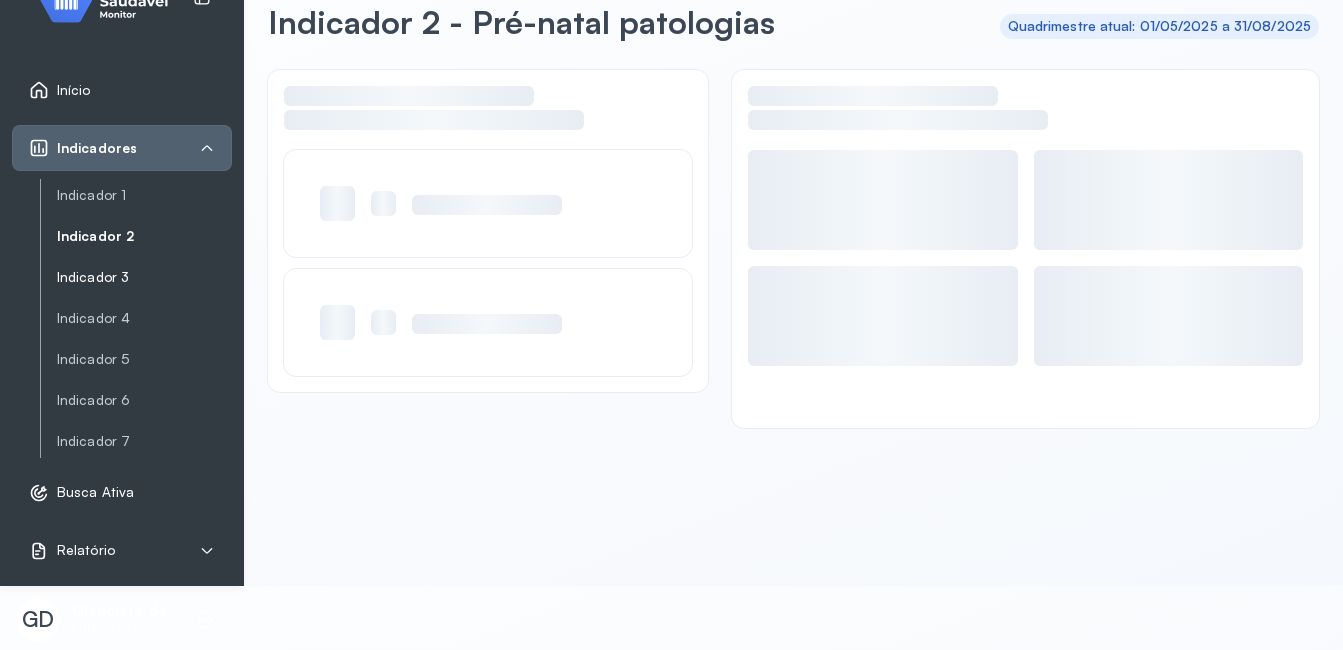 click on "Indicador 3" at bounding box center [144, 277] 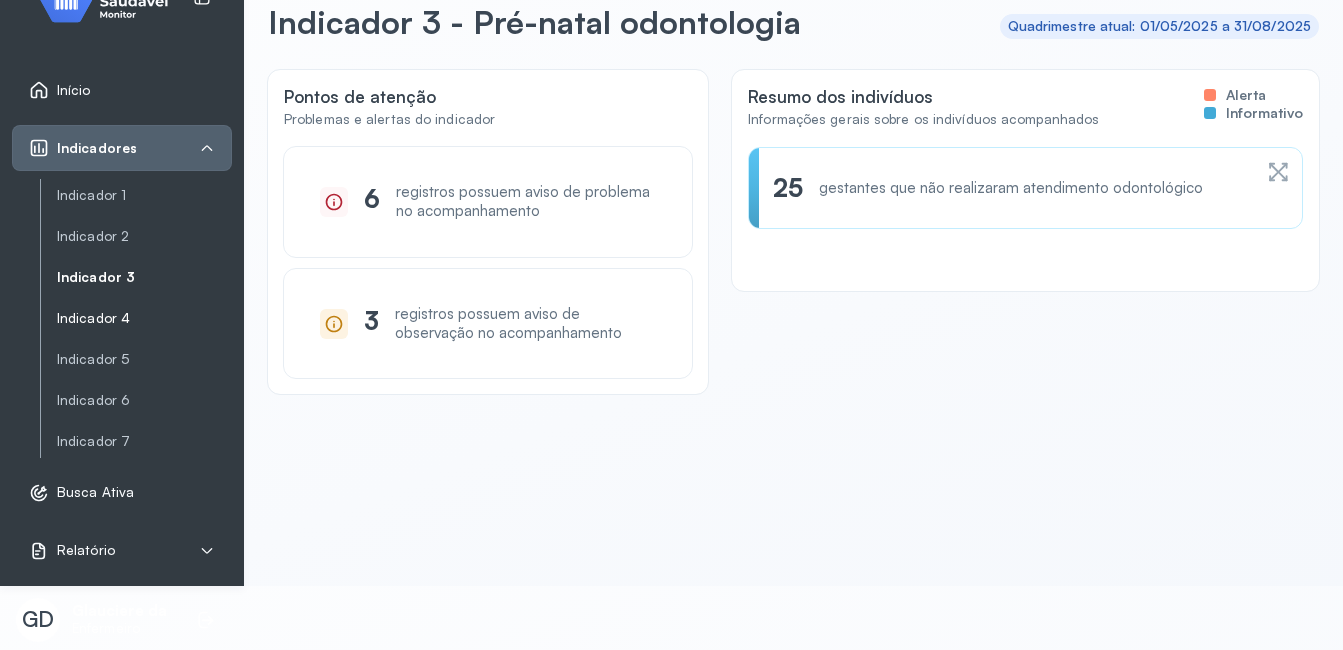 click on "Indicador 4" at bounding box center [144, 318] 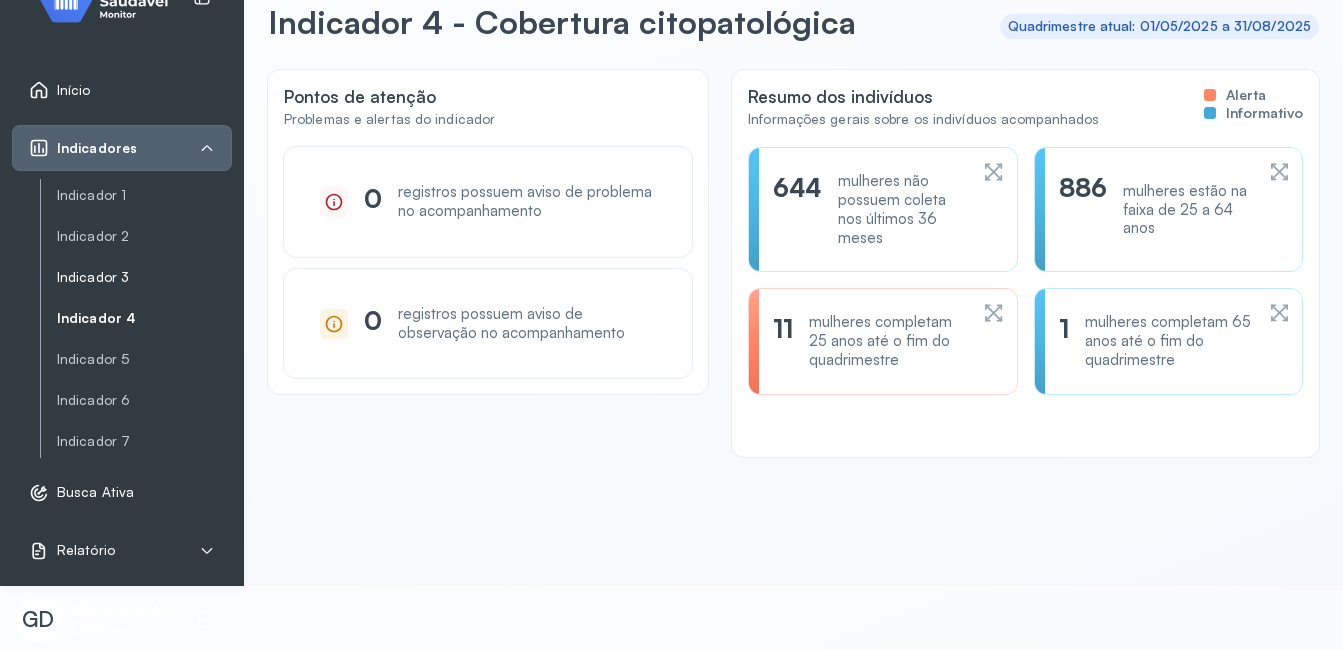 click on "Indicador 3" at bounding box center (144, 277) 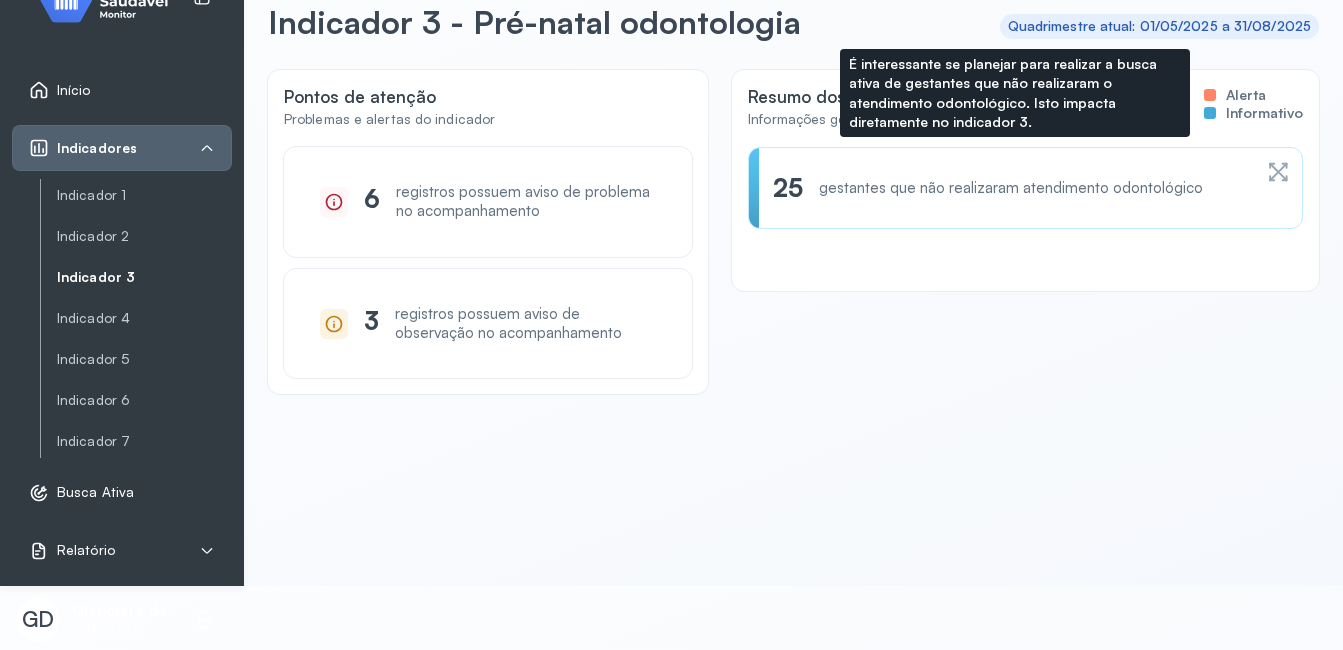 click on "25 gestantes que não realizaram atendimento odontológico" at bounding box center (1012, 187) 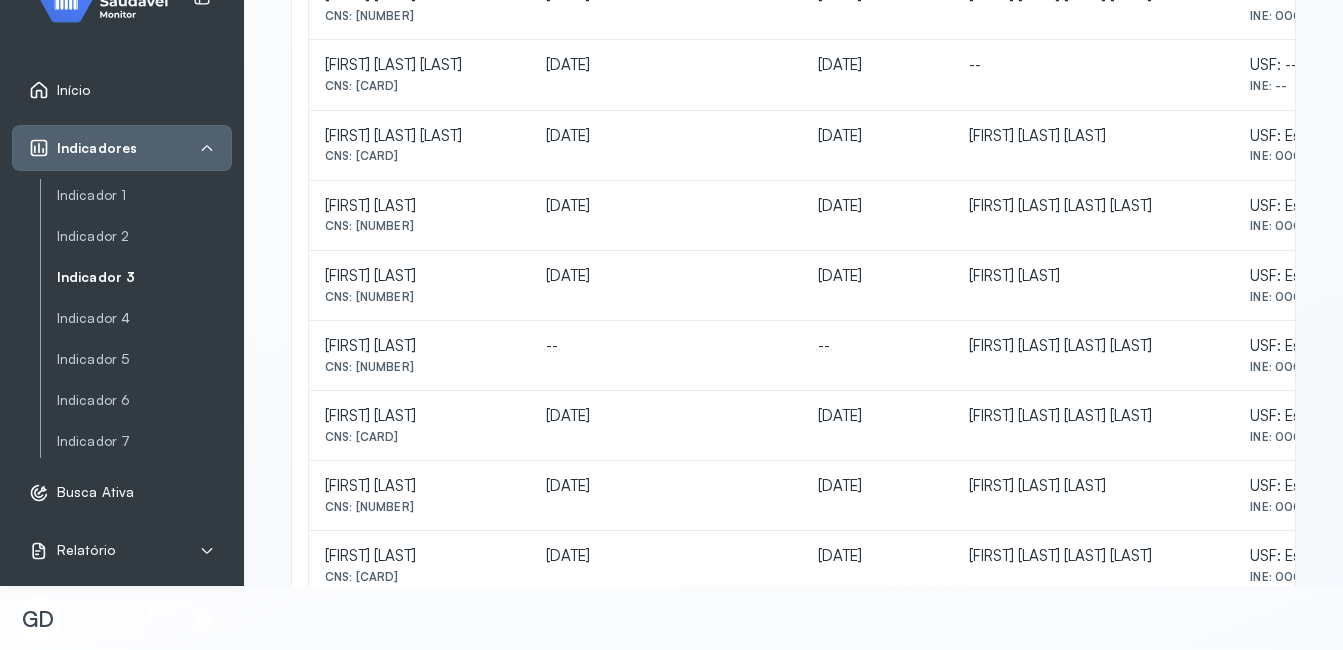 scroll, scrollTop: 600, scrollLeft: 0, axis: vertical 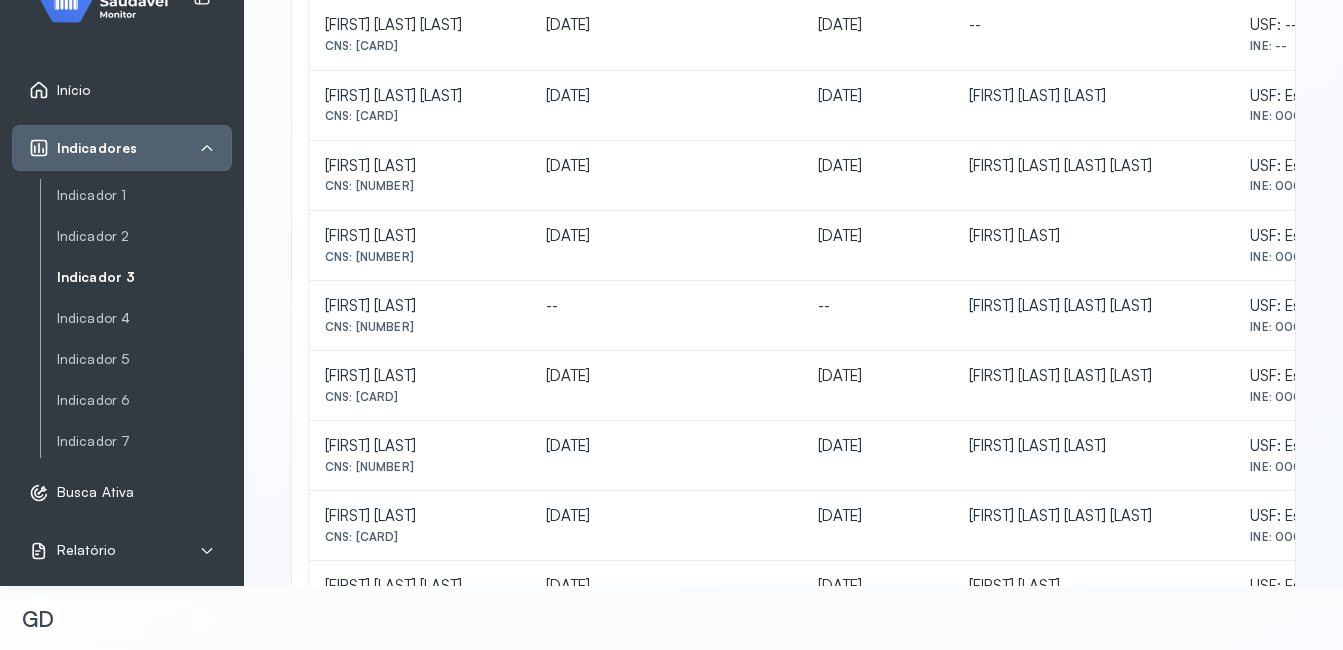 click on "Edilene Dos Santos Barros" at bounding box center [419, 446] 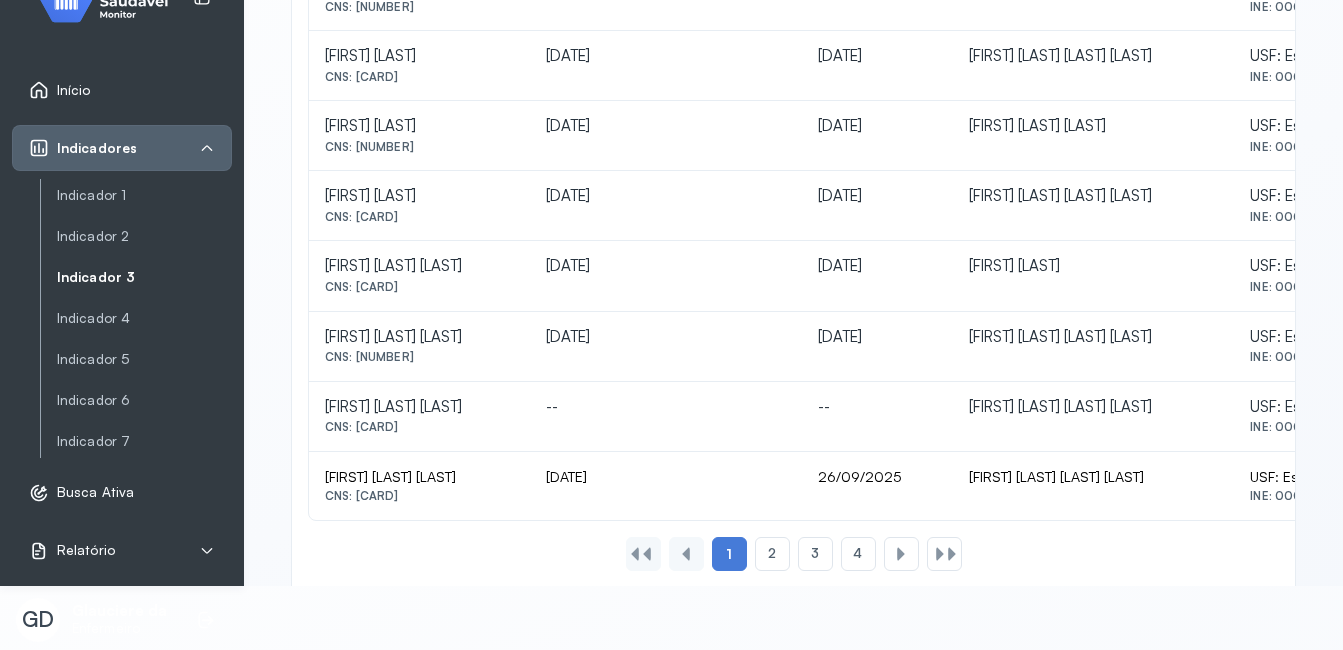 scroll, scrollTop: 960, scrollLeft: 0, axis: vertical 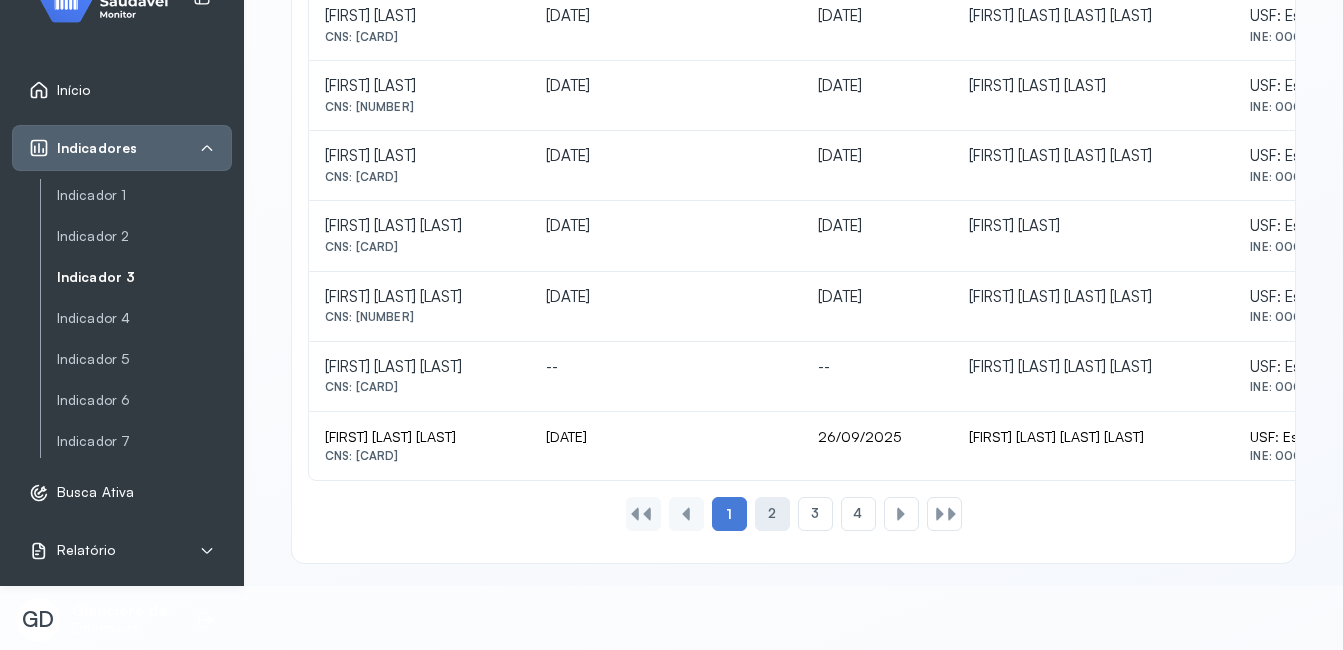 click on "2" 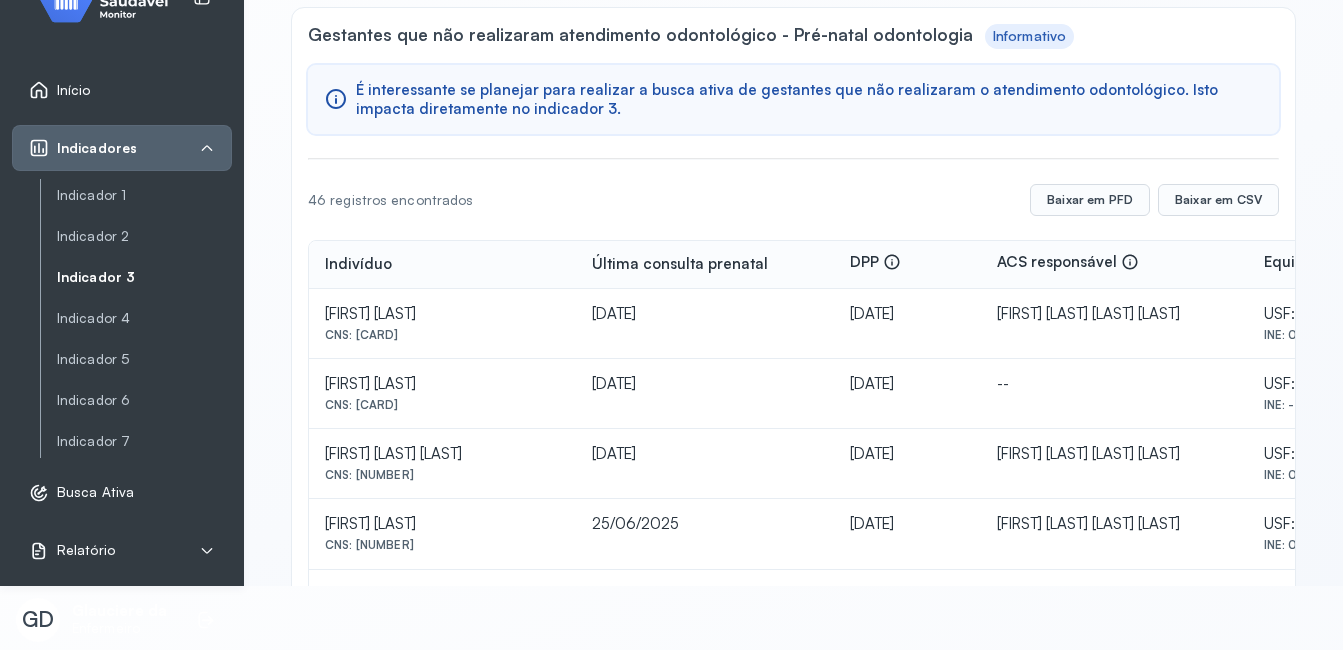 scroll, scrollTop: 960, scrollLeft: 0, axis: vertical 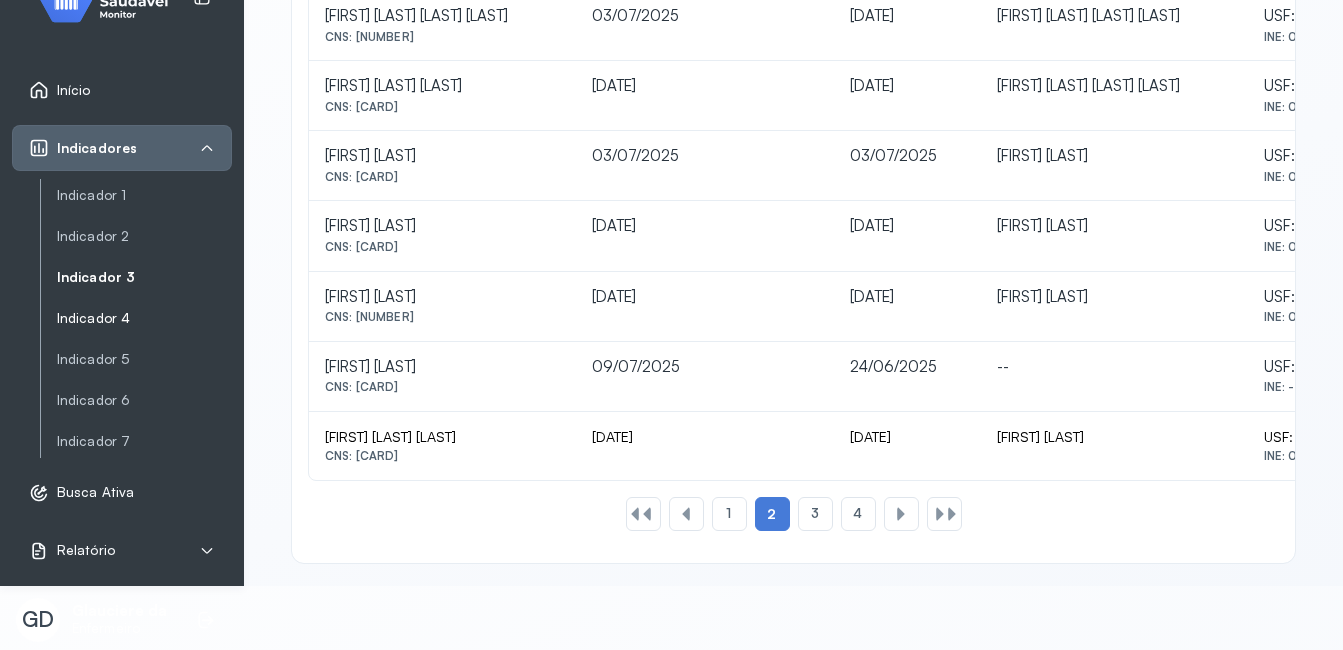 click on "Indicador 4" 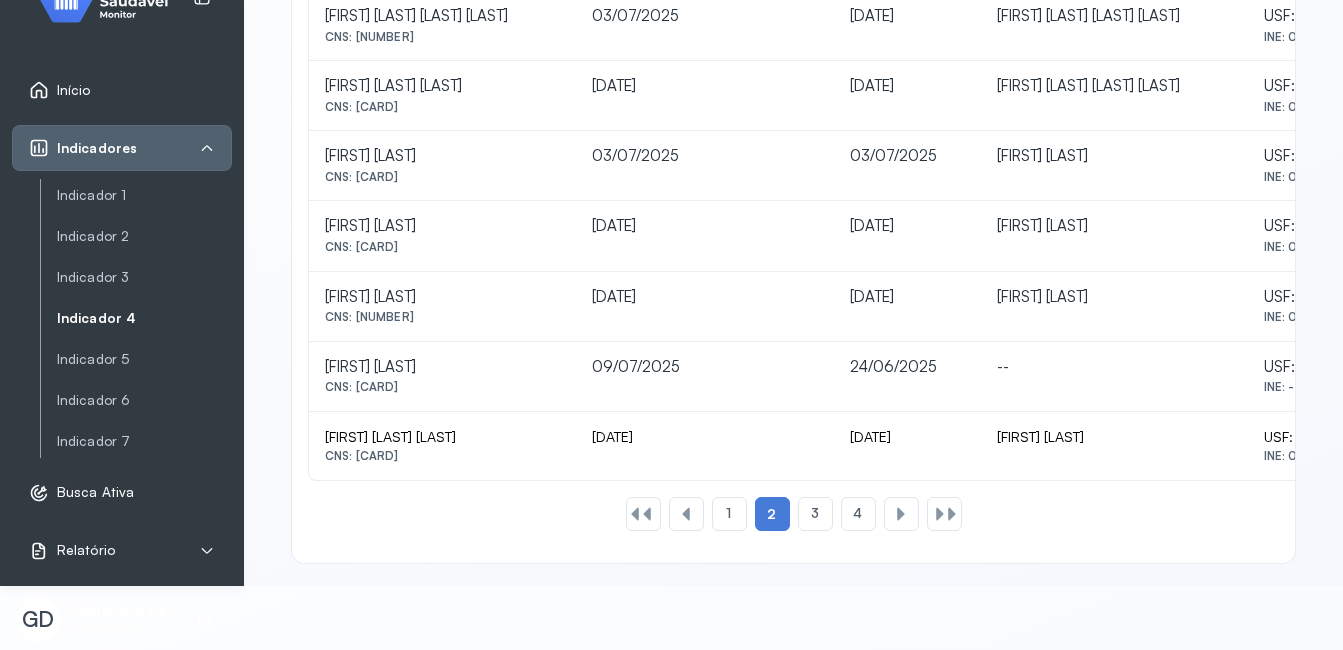 click on "Indicador 4" at bounding box center (144, 318) 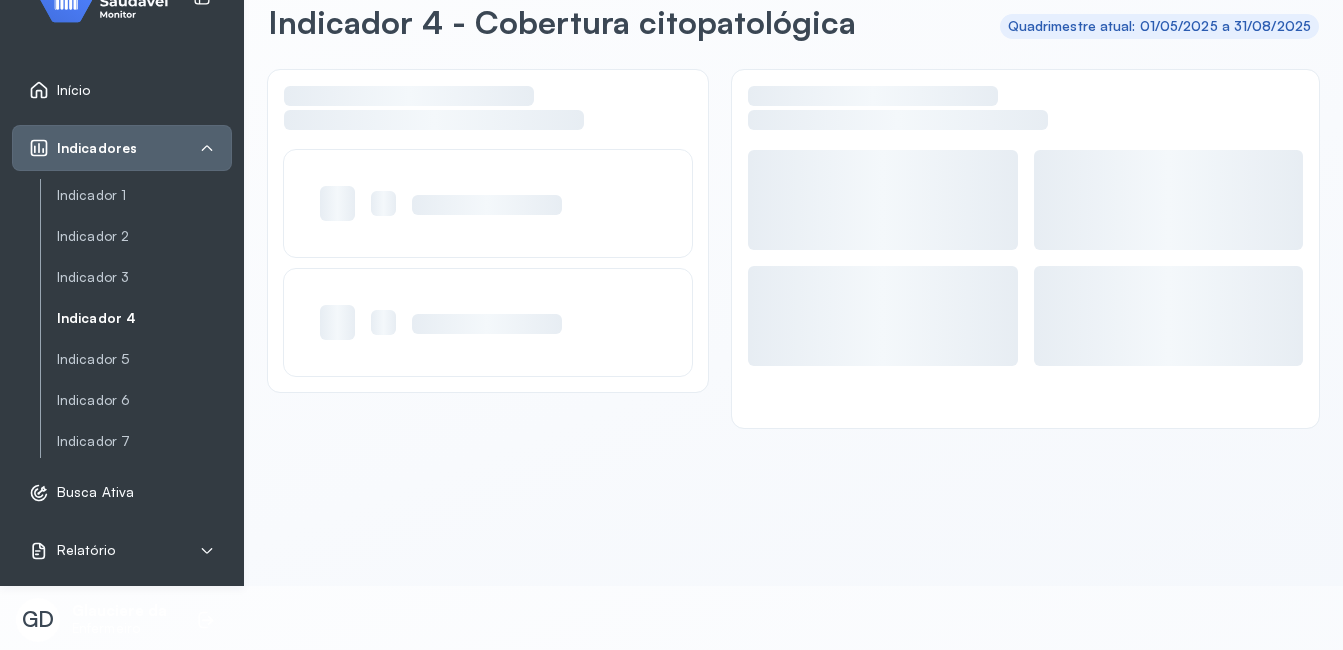 scroll, scrollTop: 39, scrollLeft: 0, axis: vertical 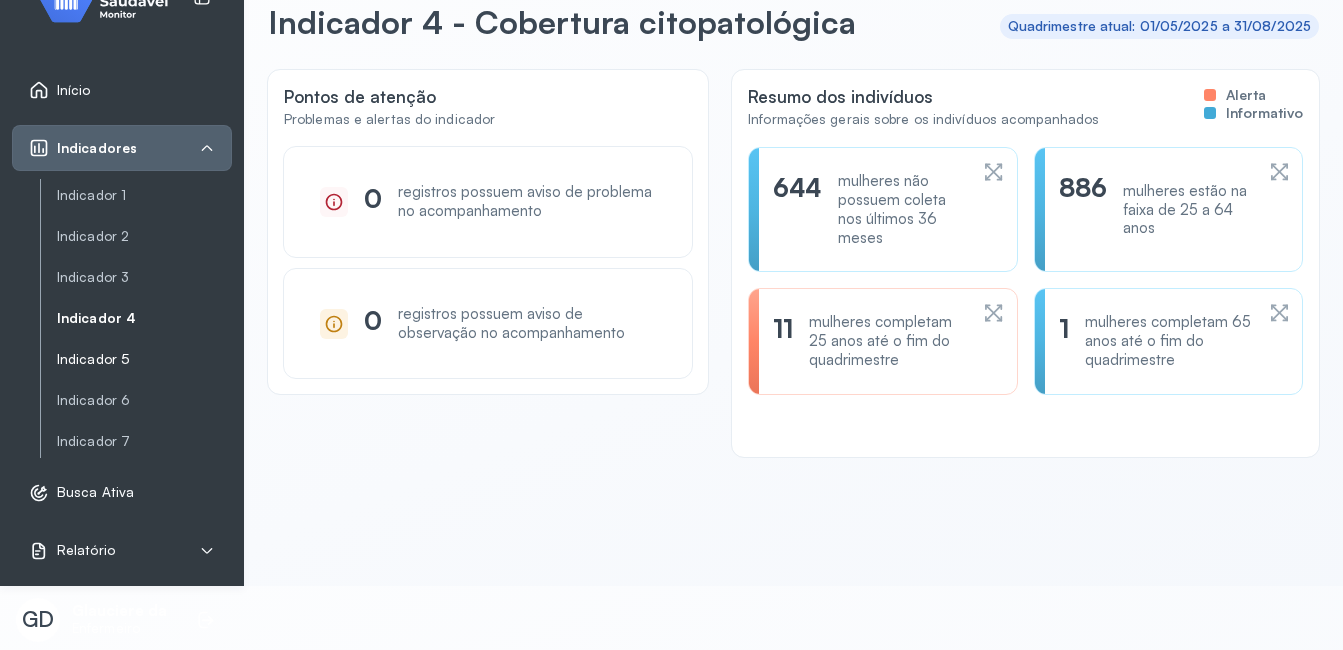 click on "Indicador 5" at bounding box center [144, 359] 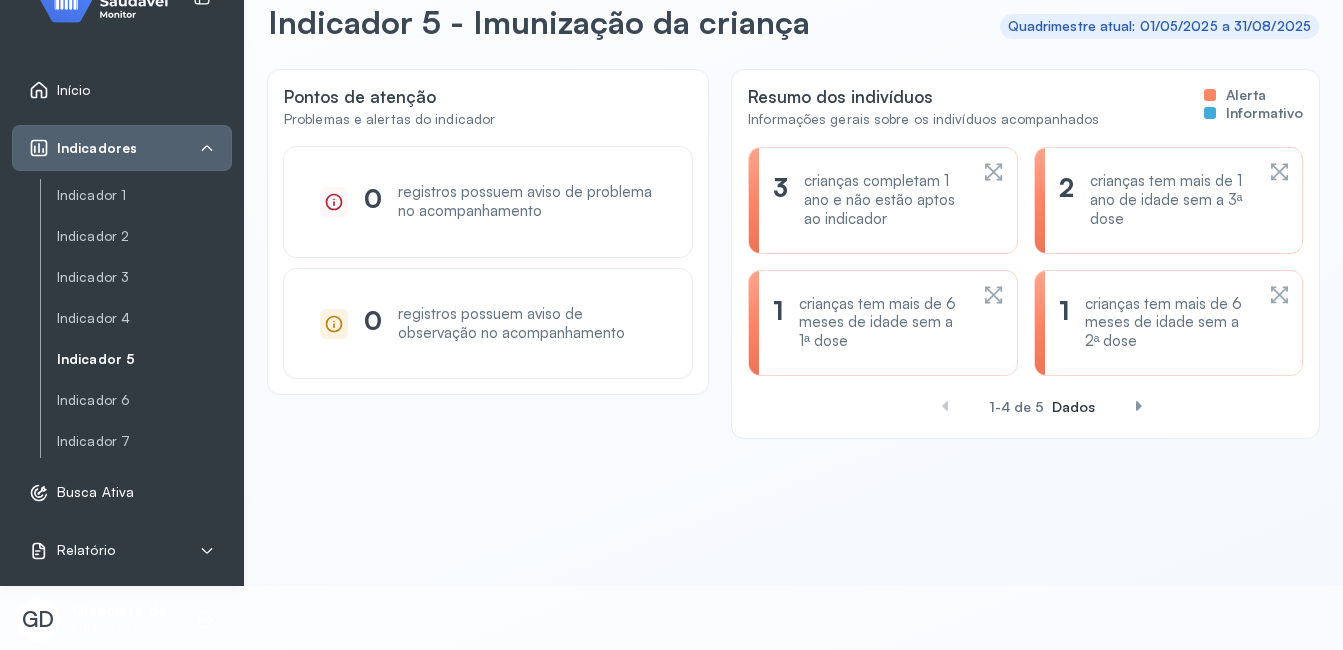 click on "crianças tem mais de 1 ano de idade sem a 3ª dose" at bounding box center [1171, 200] 